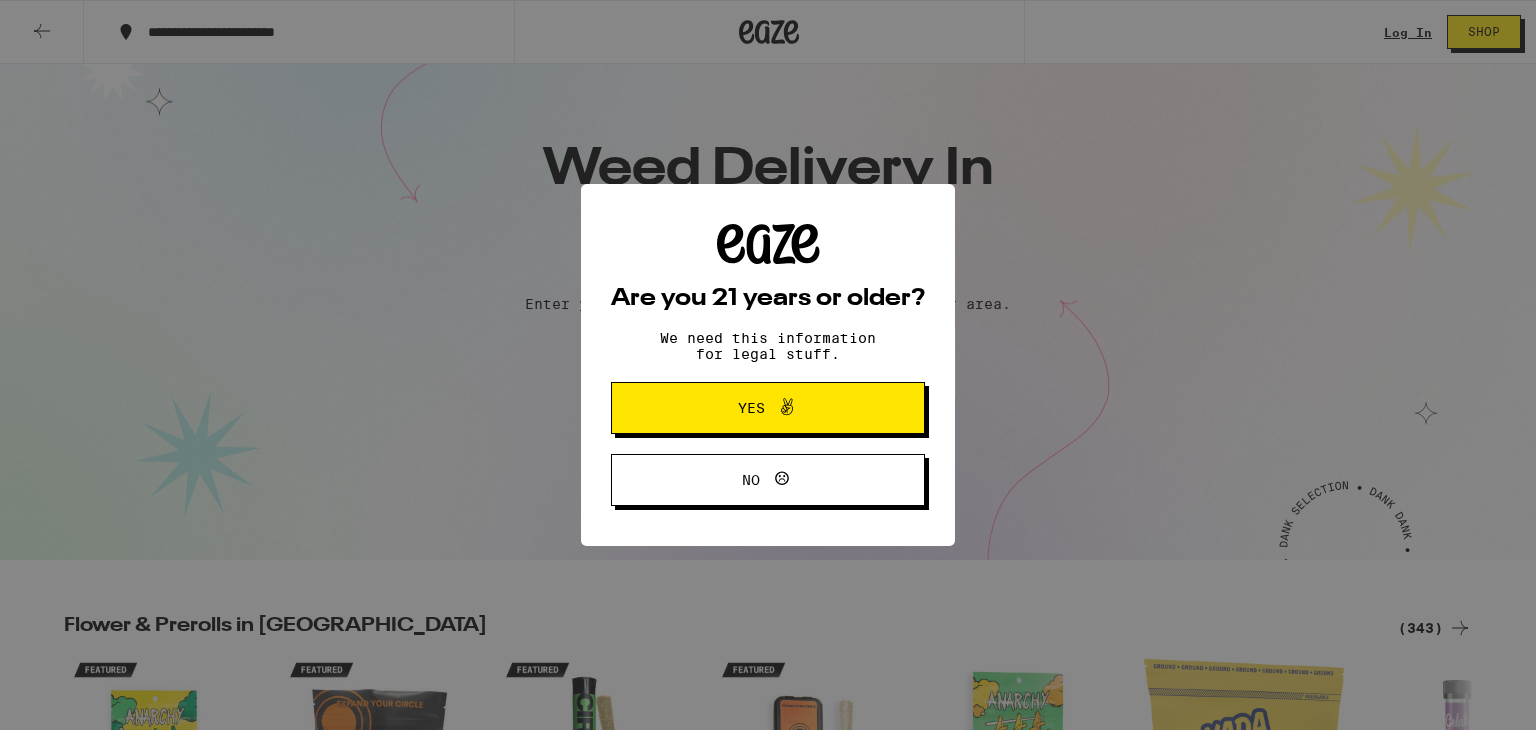 scroll, scrollTop: 0, scrollLeft: 0, axis: both 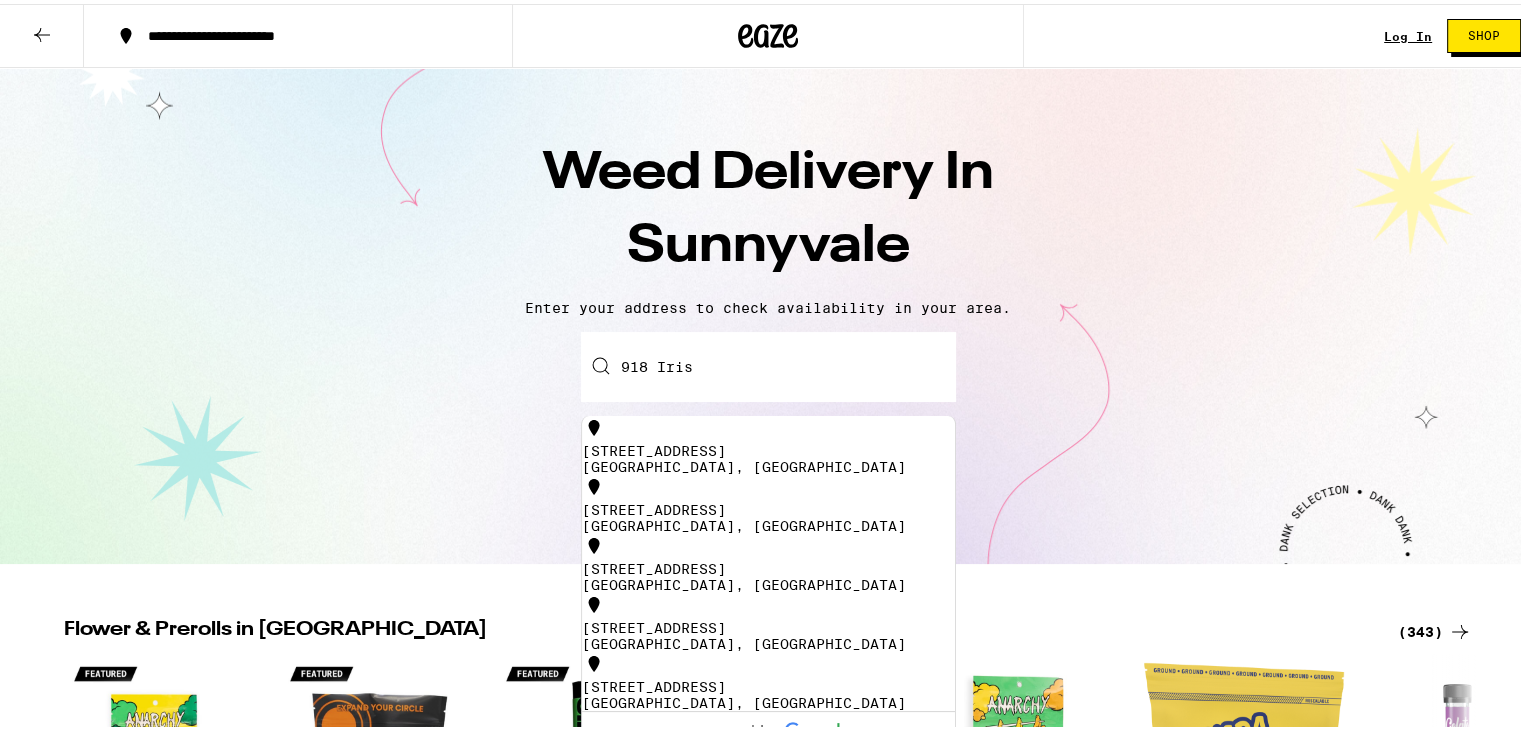 click on "918 Iris" at bounding box center (768, 363) 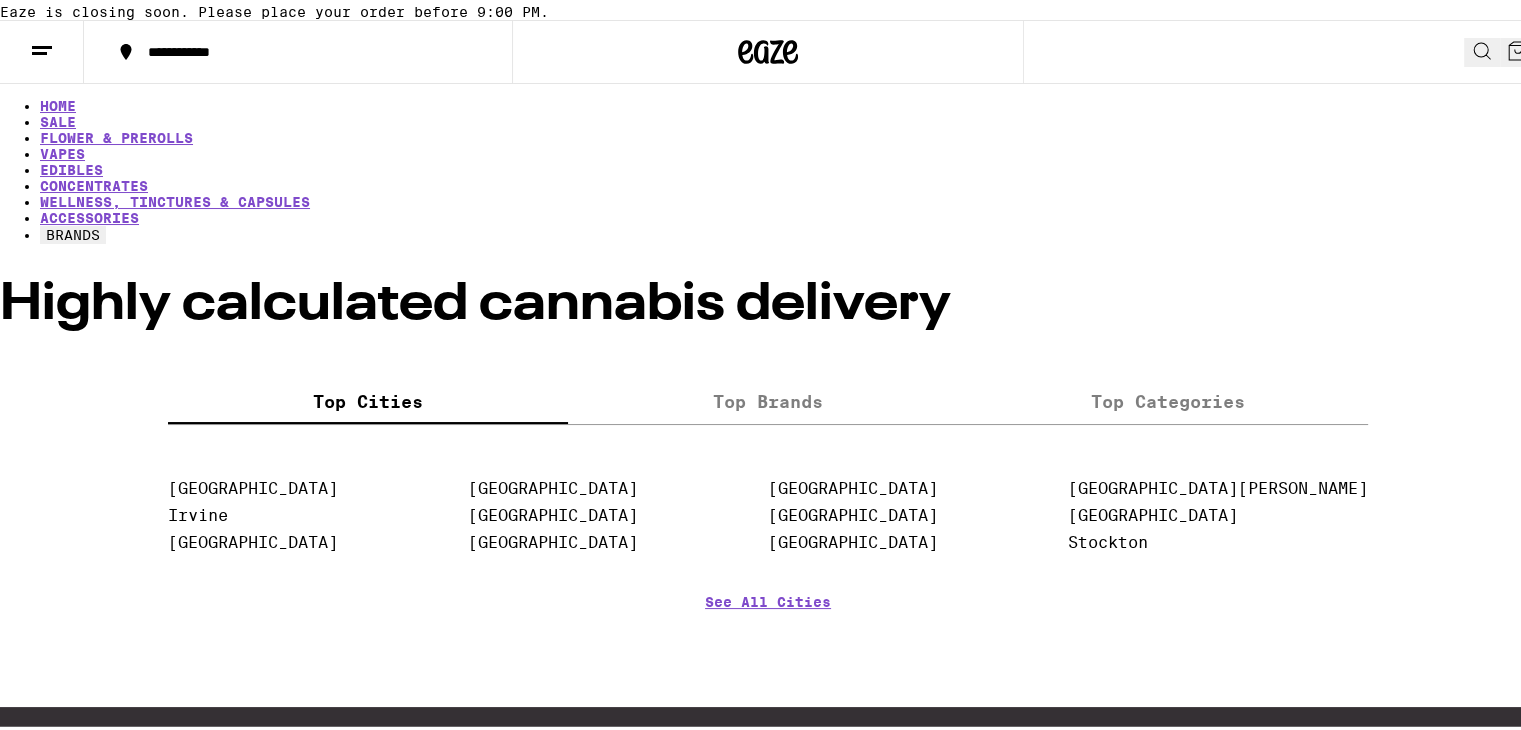 scroll, scrollTop: 0, scrollLeft: 0, axis: both 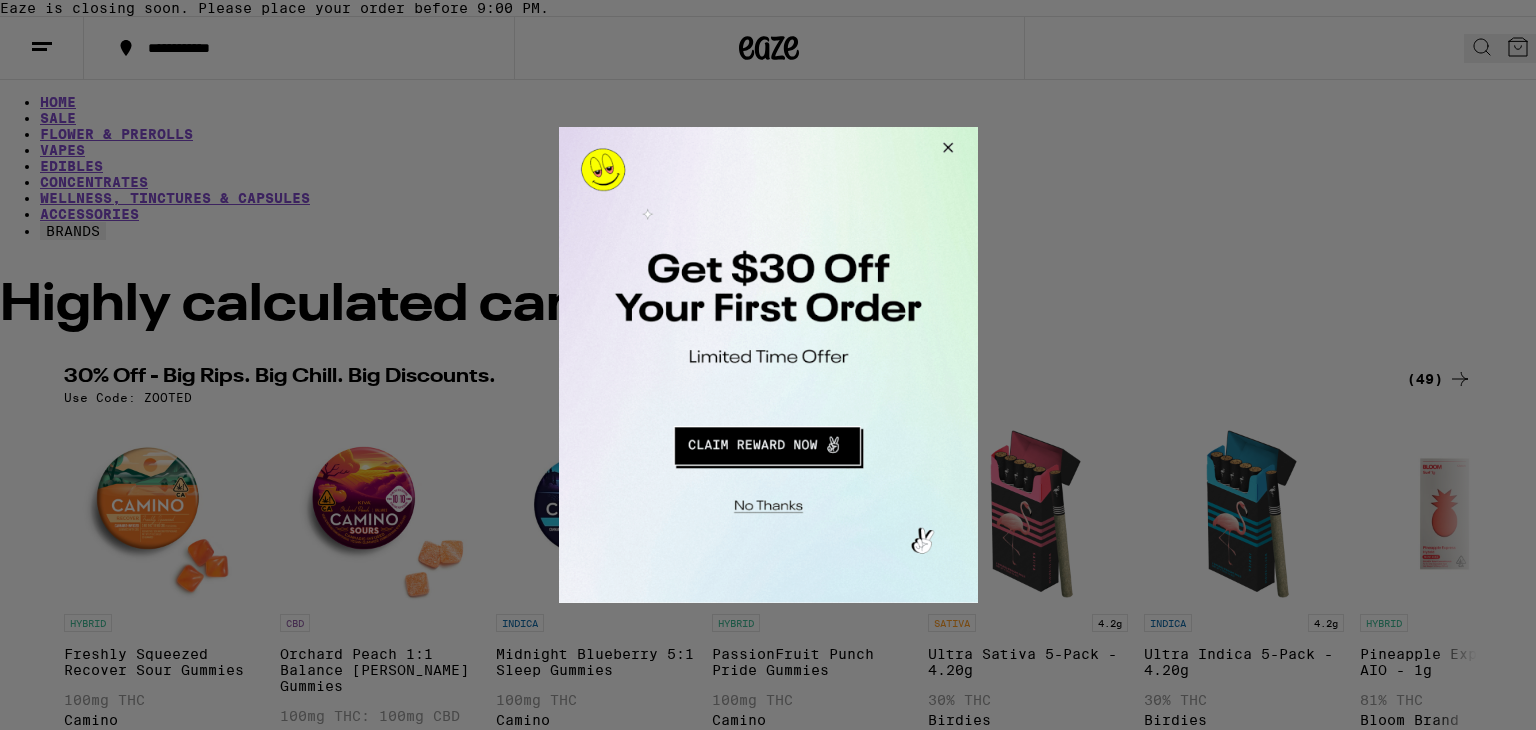 click at bounding box center [766, 443] 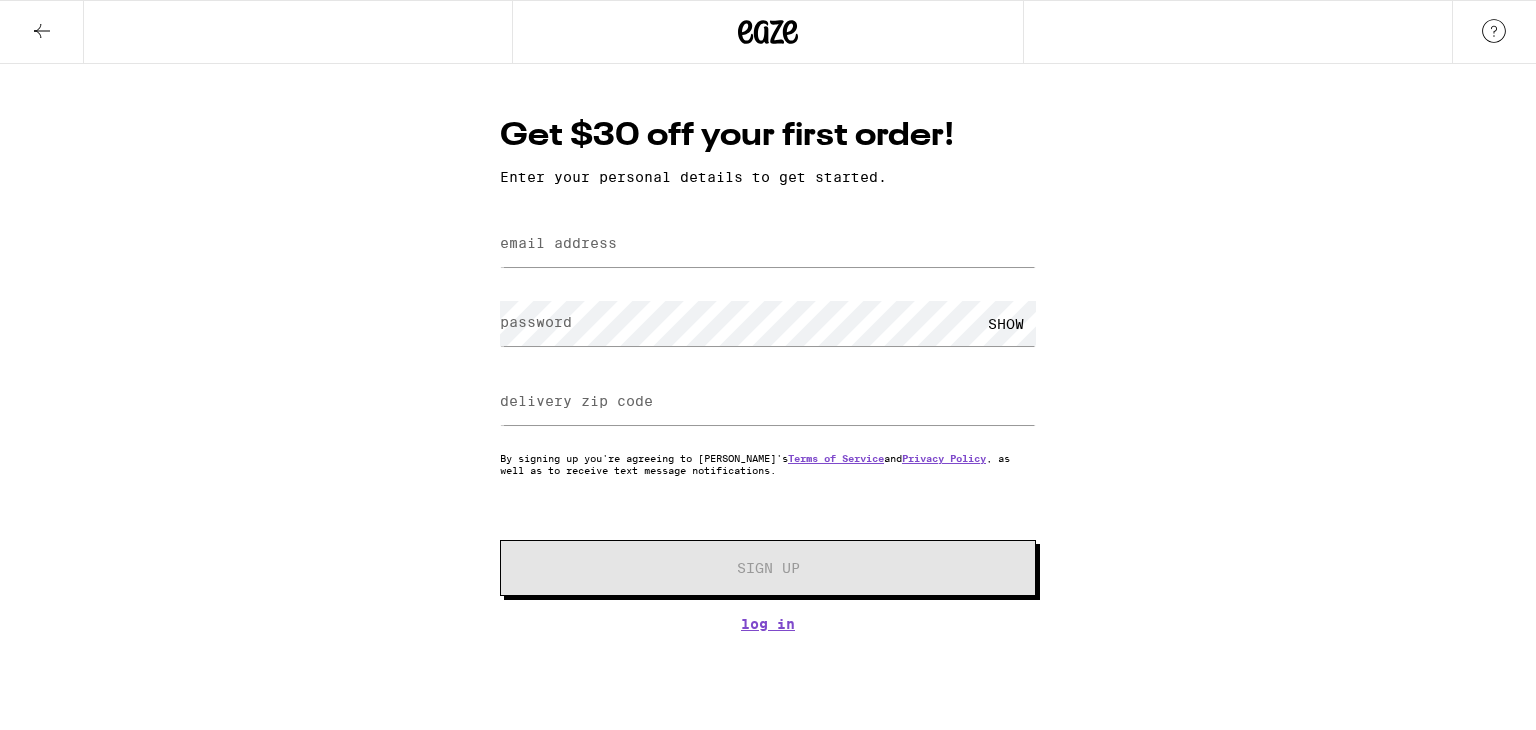 scroll, scrollTop: 0, scrollLeft: 0, axis: both 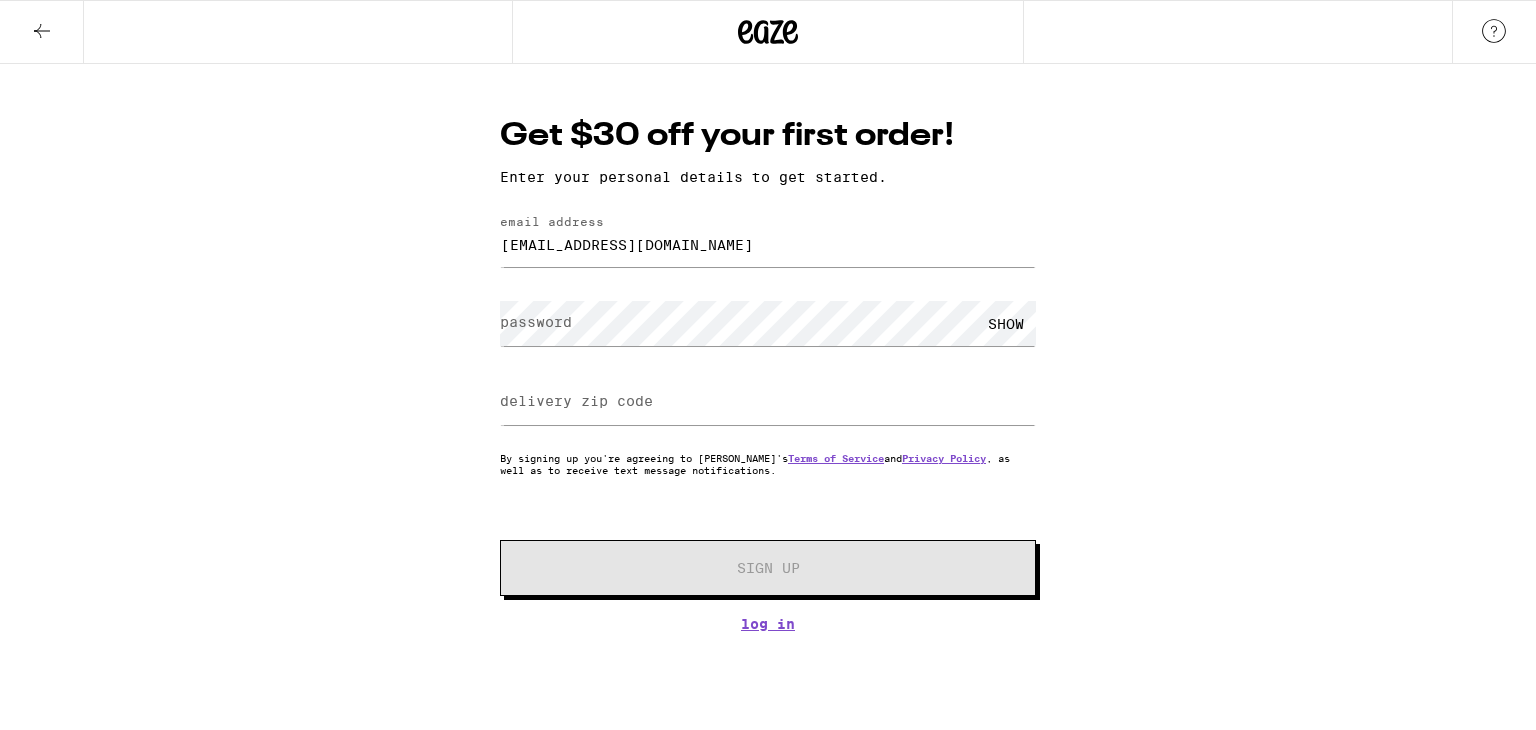 type on "[EMAIL_ADDRESS][DOMAIN_NAME]" 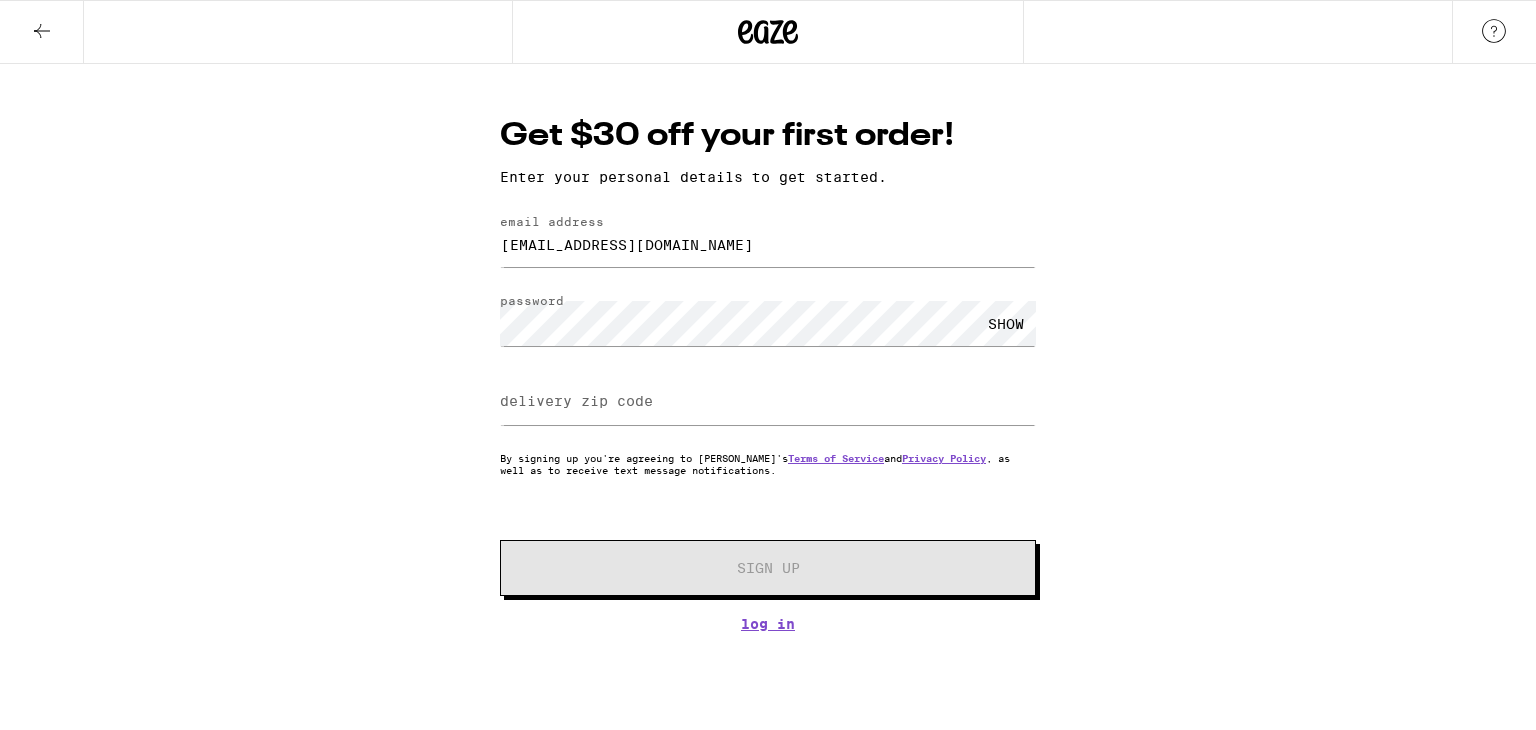 click on "SHOW" at bounding box center (1006, 323) 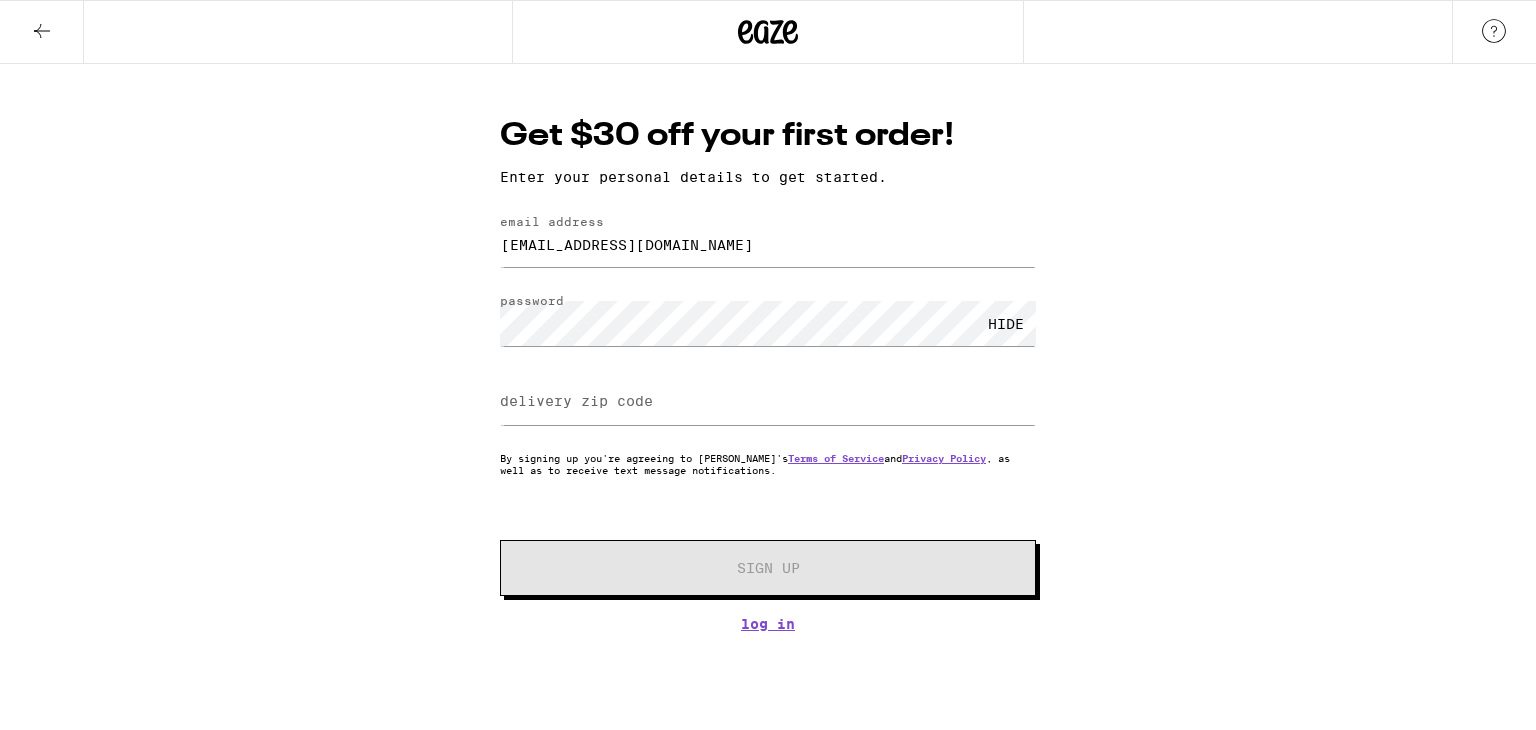 click on "email address [EMAIL_ADDRESS][DOMAIN_NAME] password HIDE delivery zip code By signing up you're agreeing to Eaze's  Terms of Service  and  Privacy Policy , as well as to receive text message notifications. Sign Up" at bounding box center (768, 405) 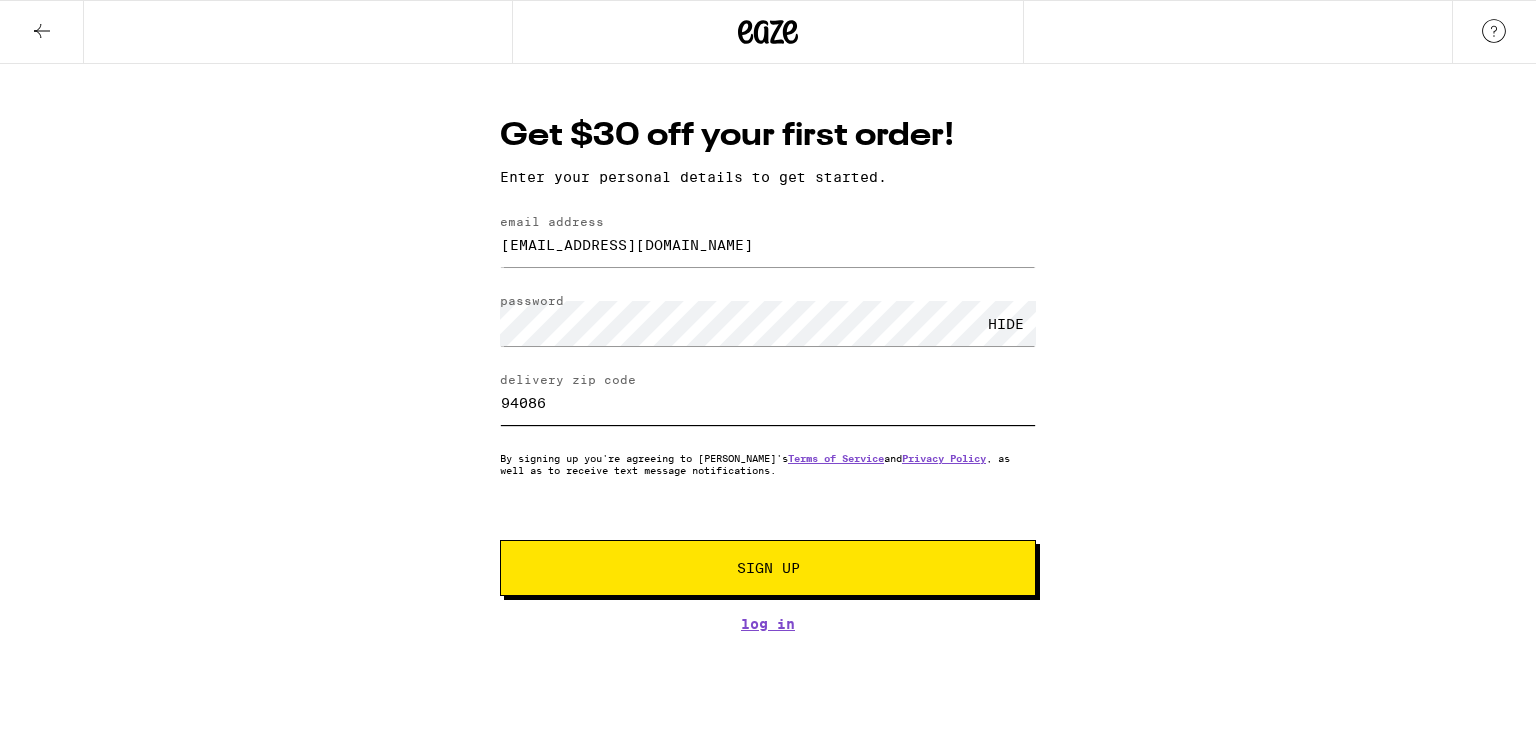 type on "94086" 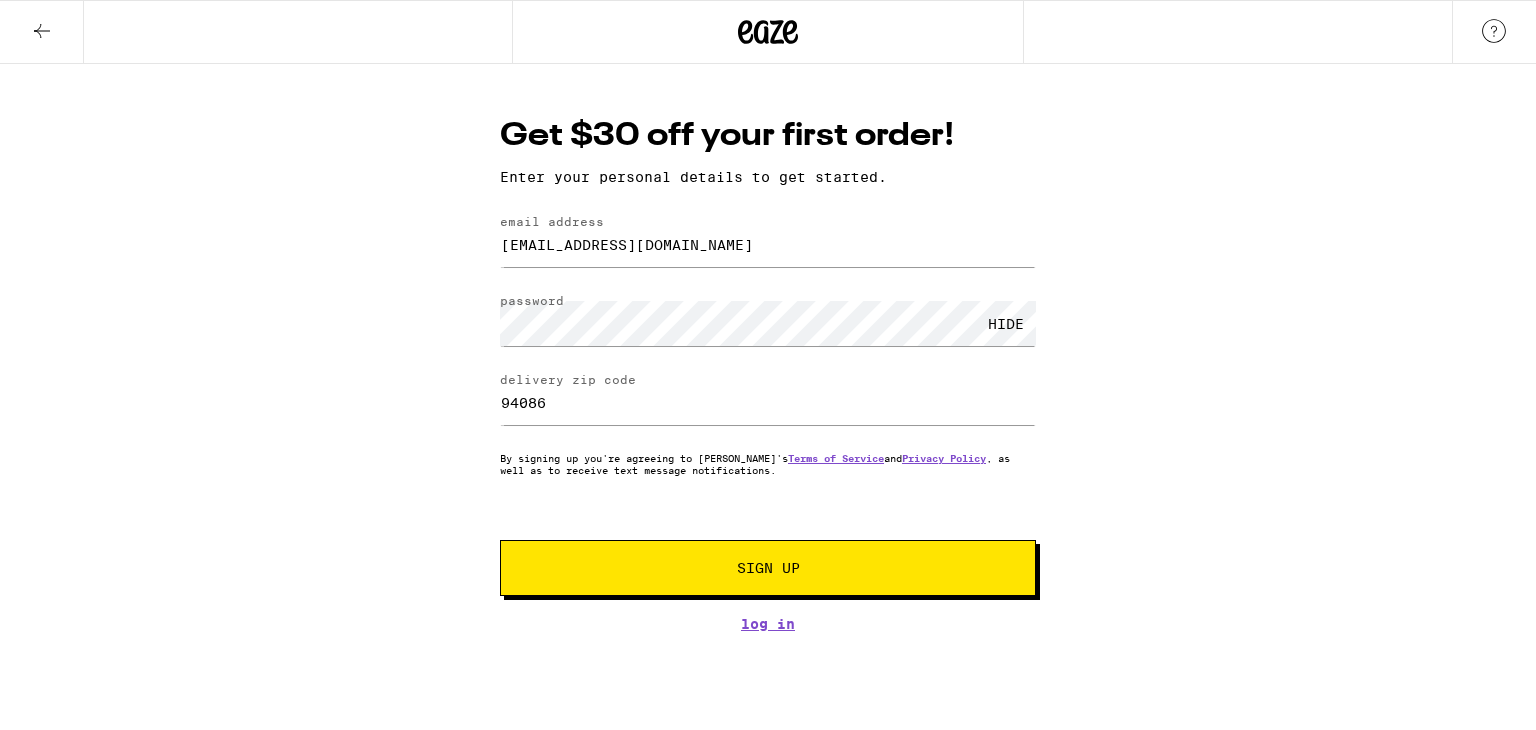 click on "Sign Up" at bounding box center [768, 568] 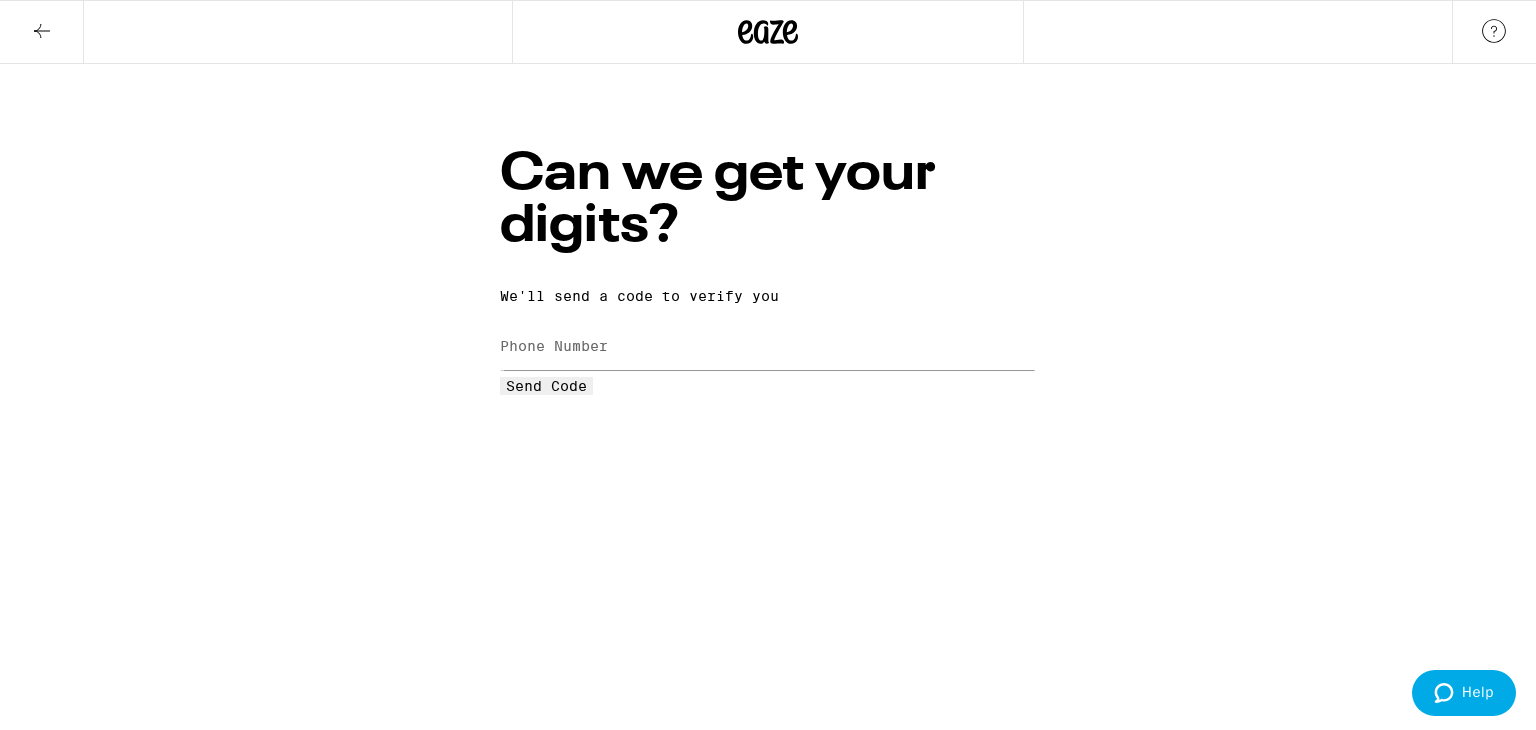 click on "Phone Number" at bounding box center (554, 346) 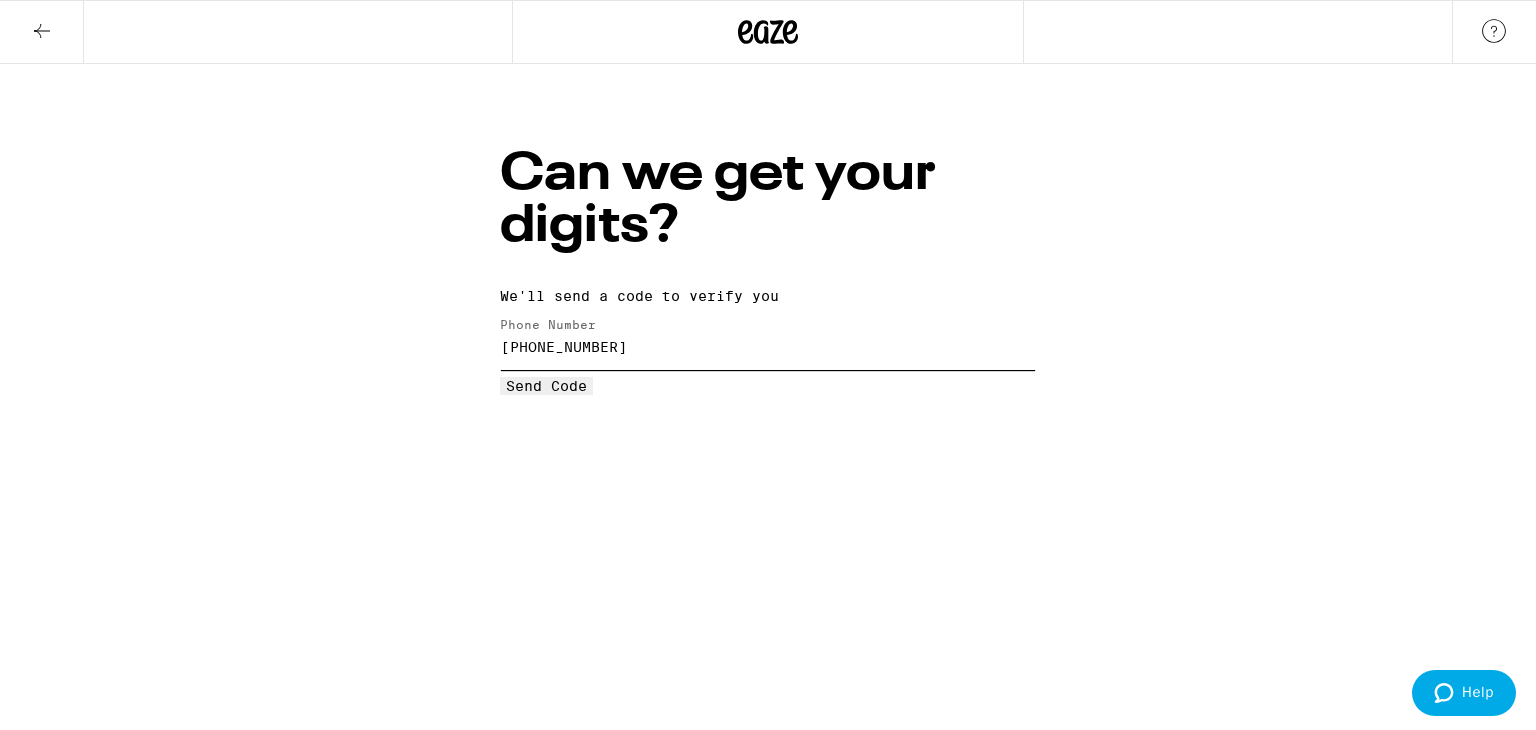 type on "[PHONE_NUMBER]" 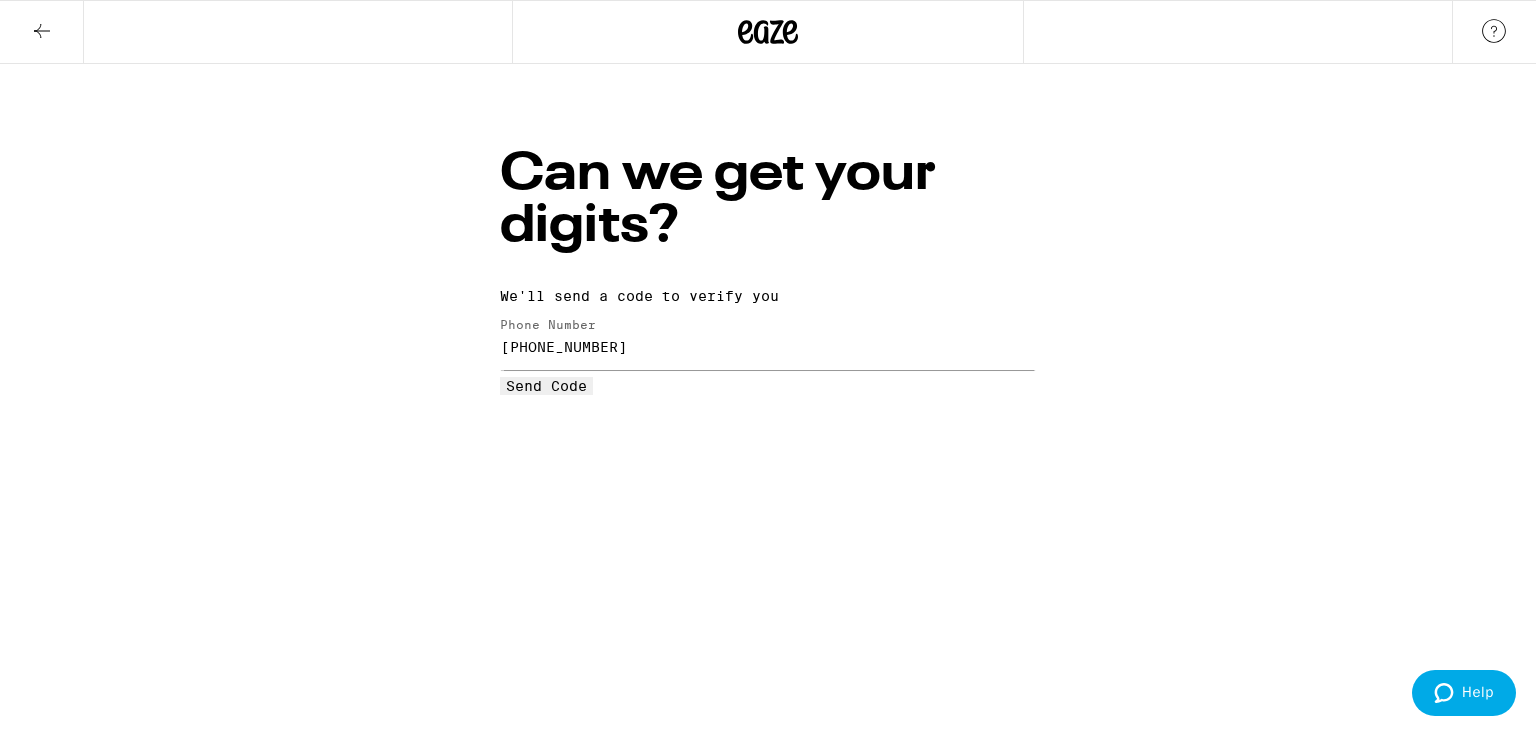 click on "Send Code" at bounding box center [546, 386] 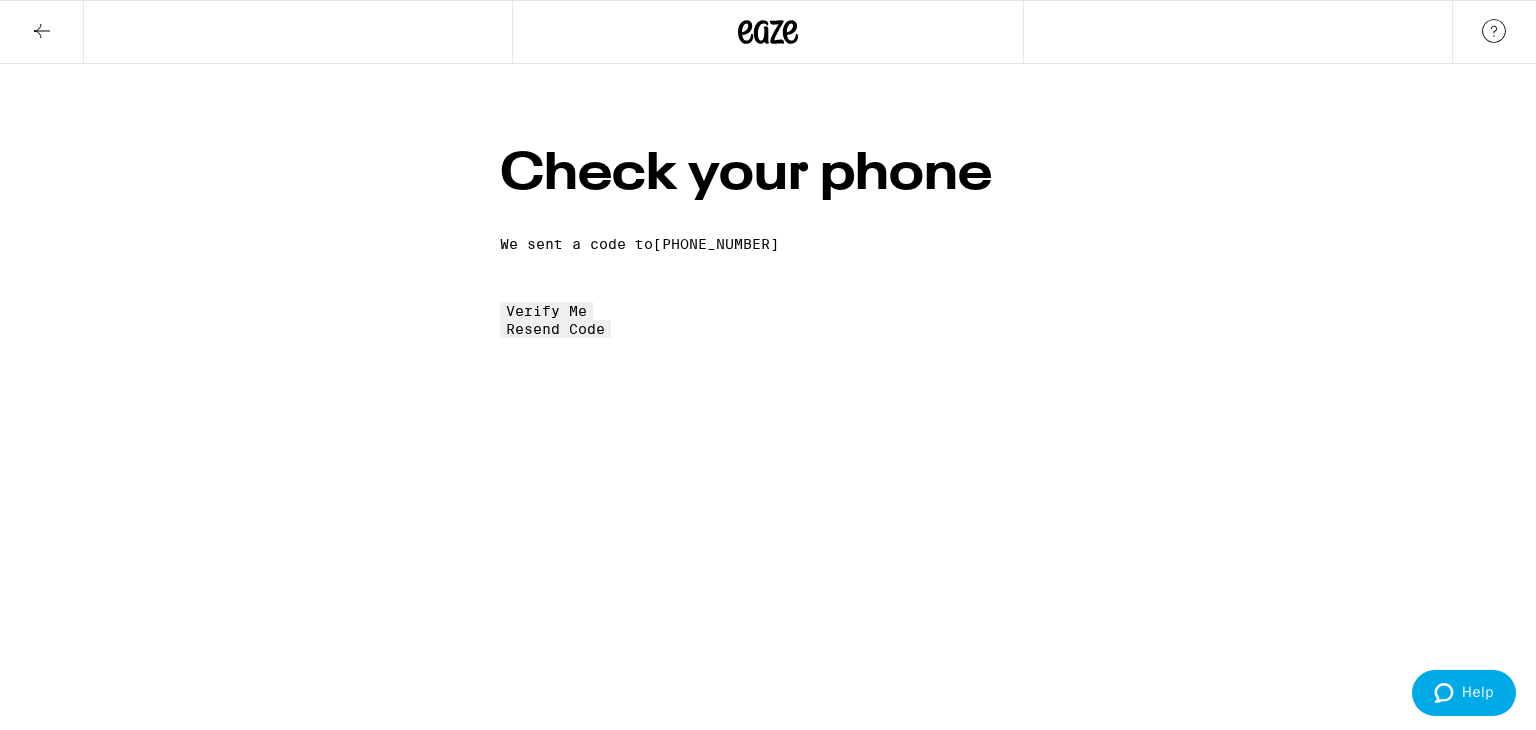 click at bounding box center [592, 275] 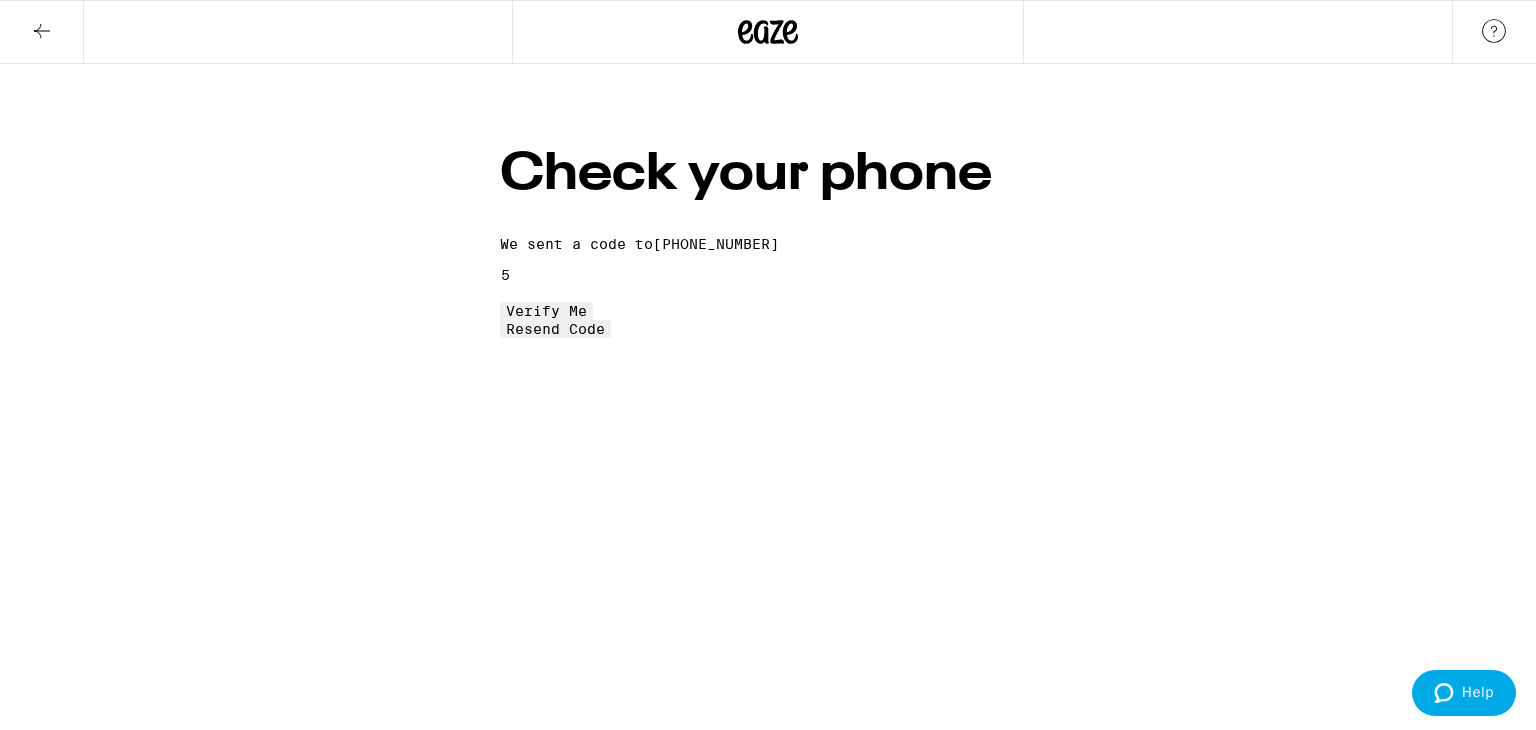 type on "9" 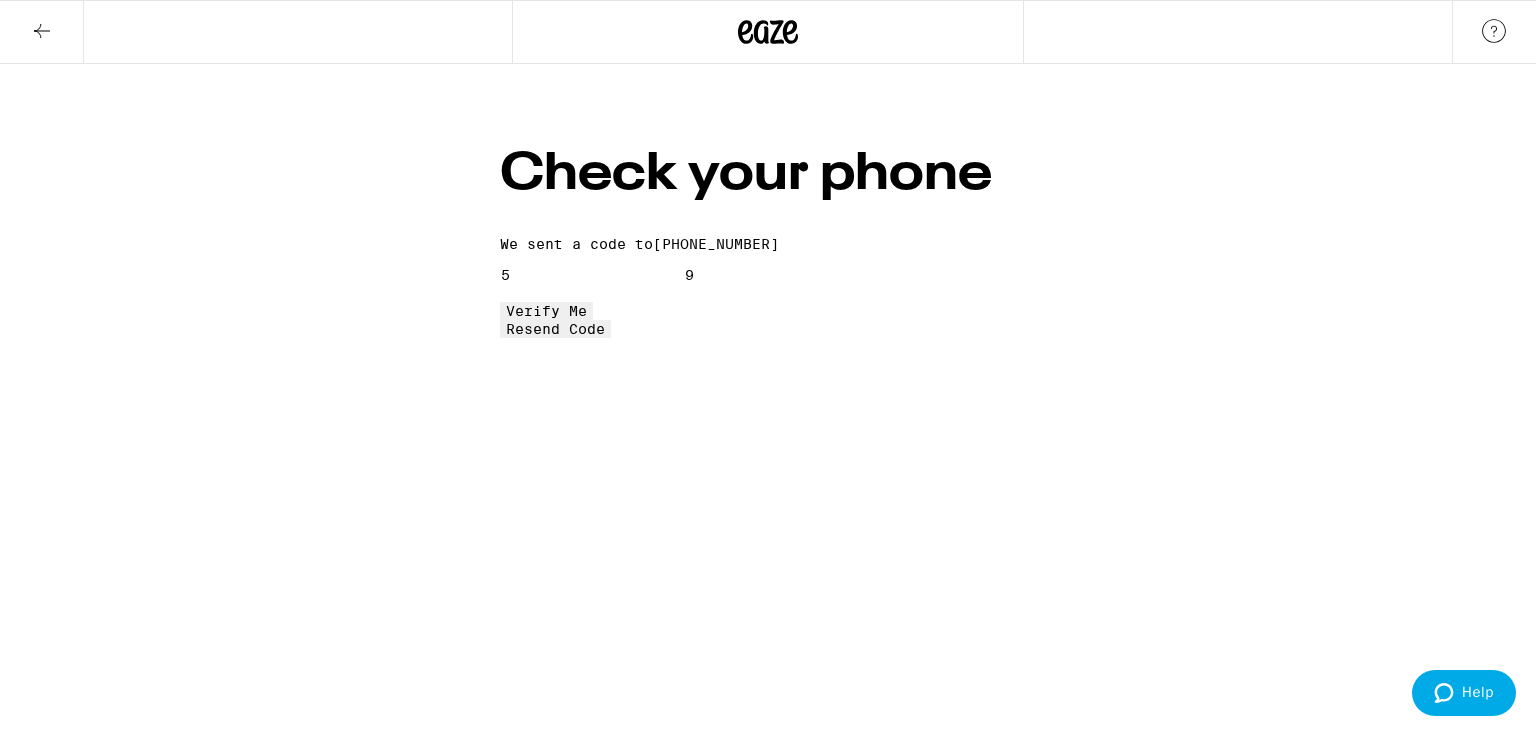 type on "0" 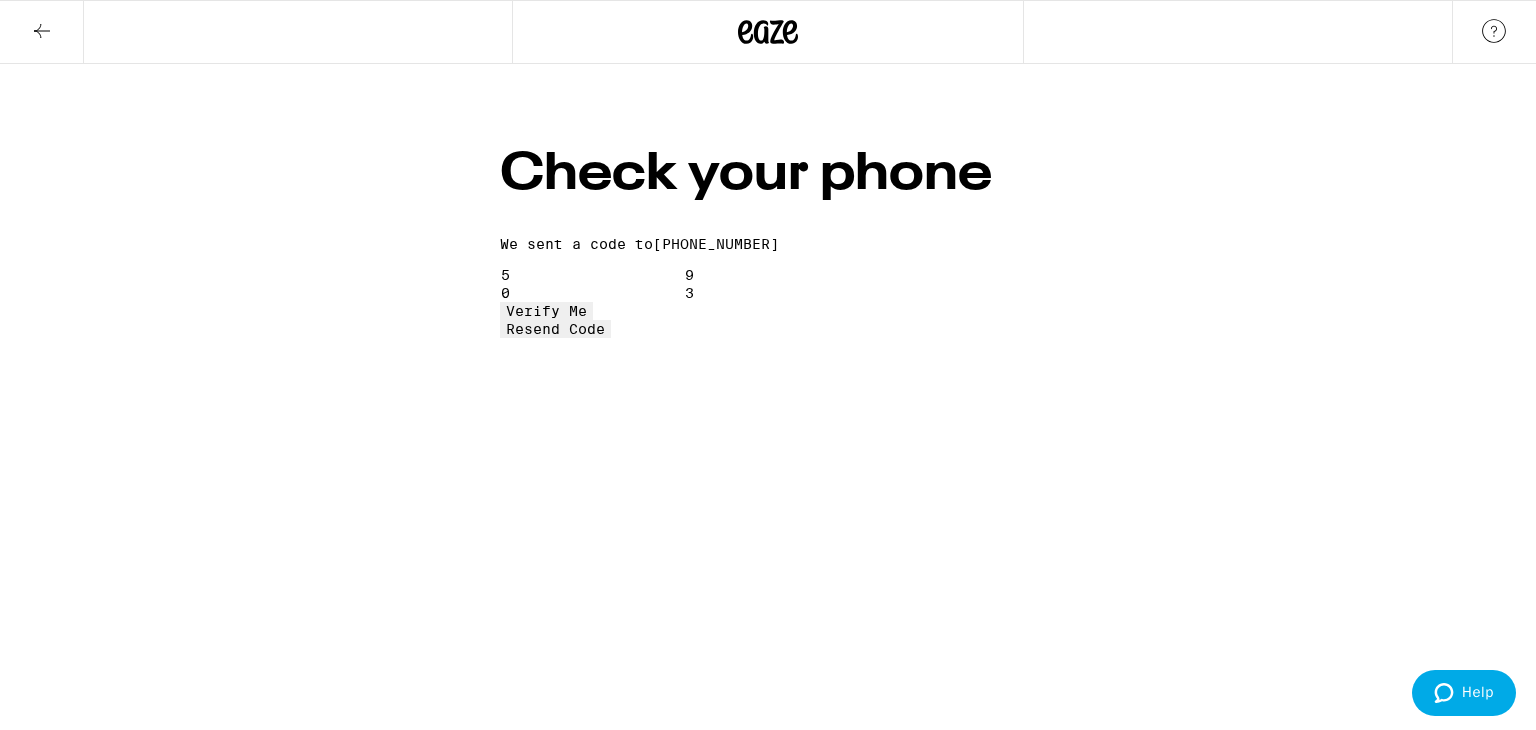 type on "3" 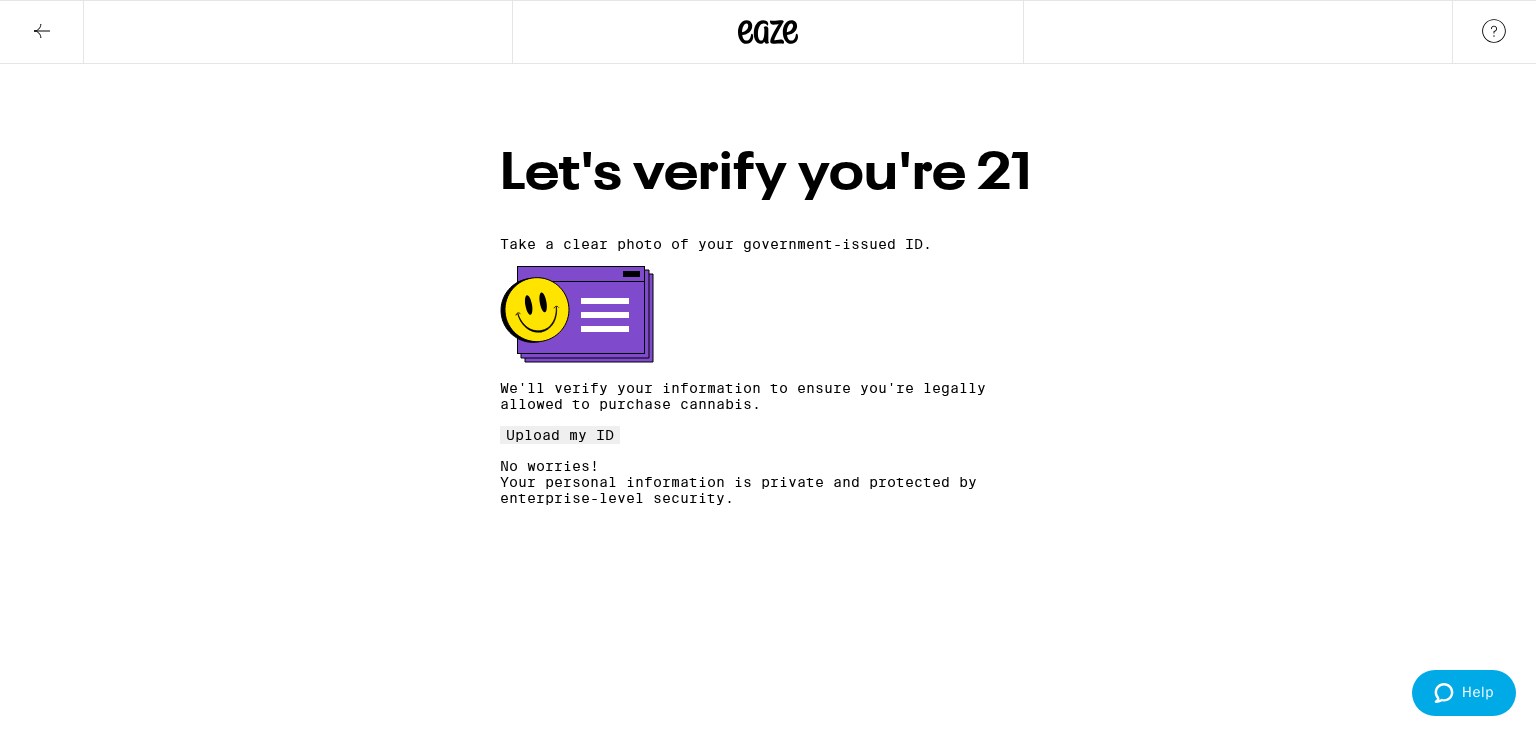 click on "Let's verify you're 21 Take a clear photo of your government-issued ID. We'll verify your information to ensure you're legally allowed to purchase cannabis. Upload my ID No worries! Your personal information is private and protected by enterprise-level security." at bounding box center [768, 292] 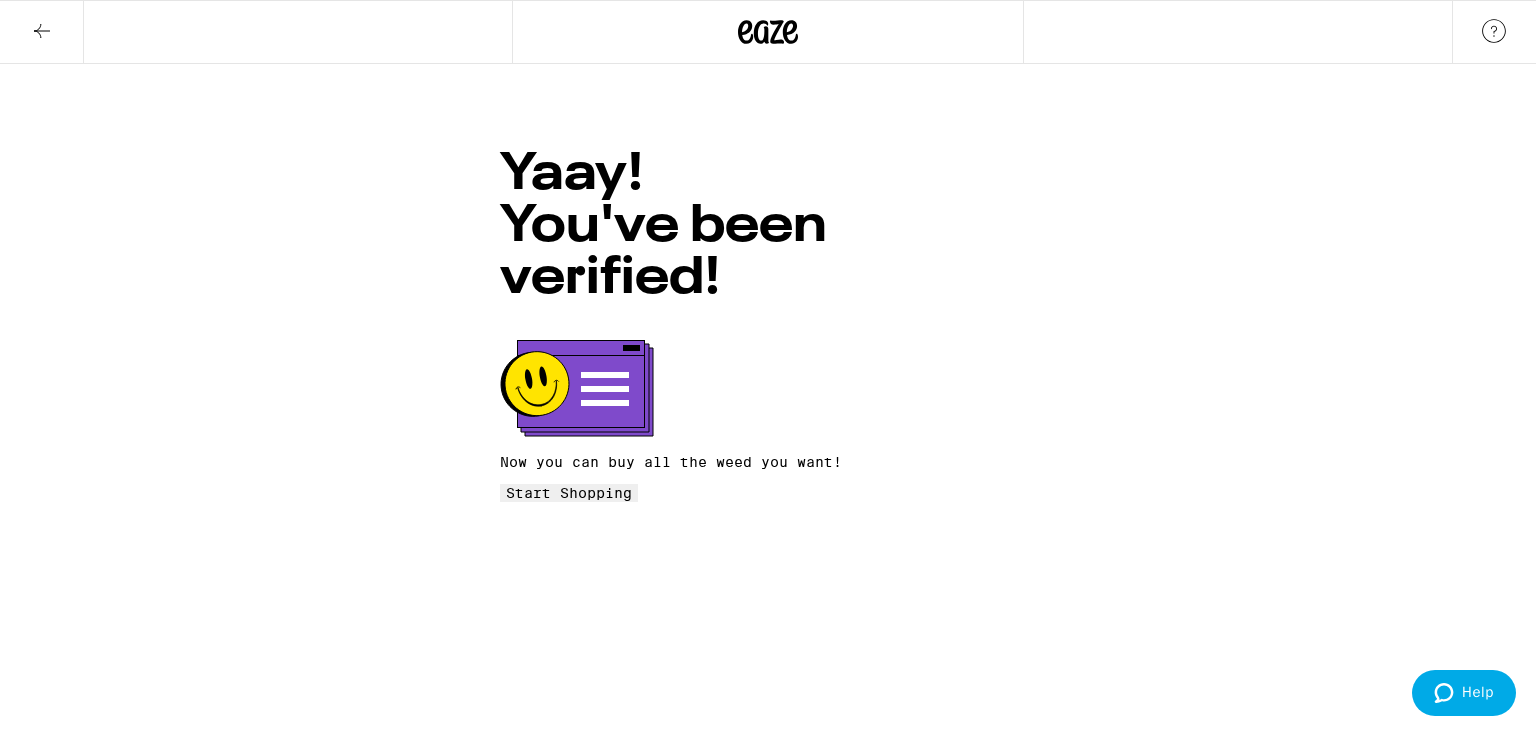 click on "Start Shopping" at bounding box center (569, 493) 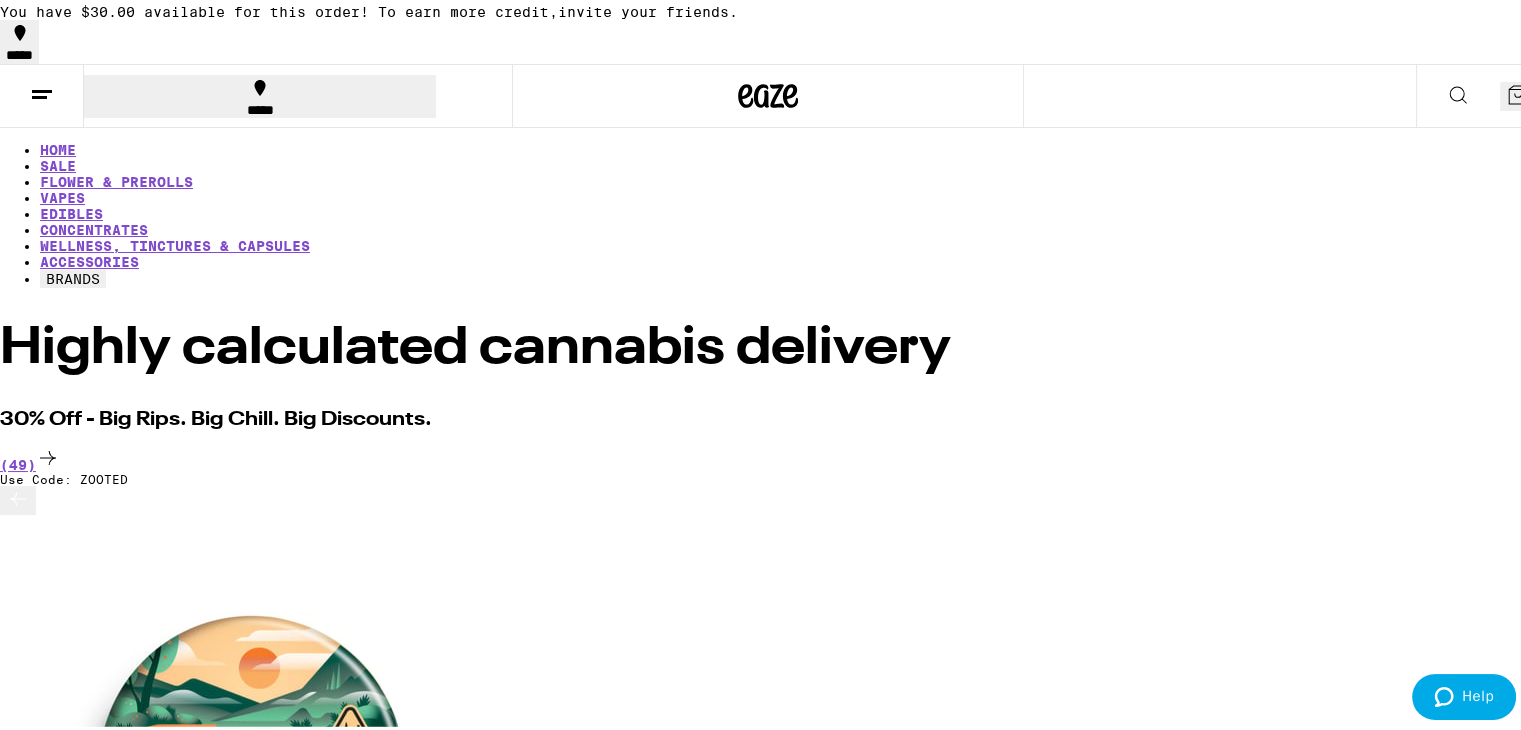 scroll, scrollTop: 0, scrollLeft: 0, axis: both 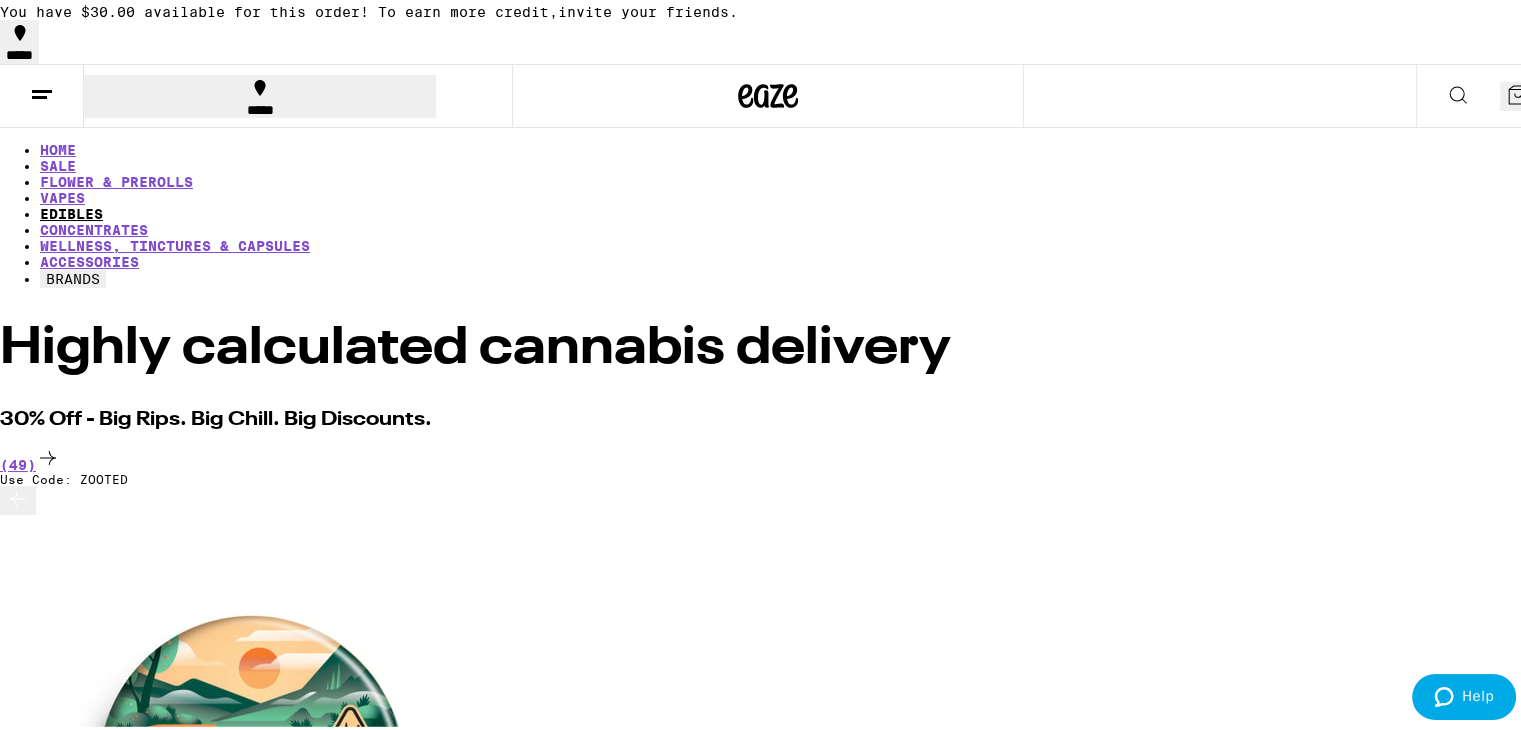 click on "EDIBLES" at bounding box center [71, 210] 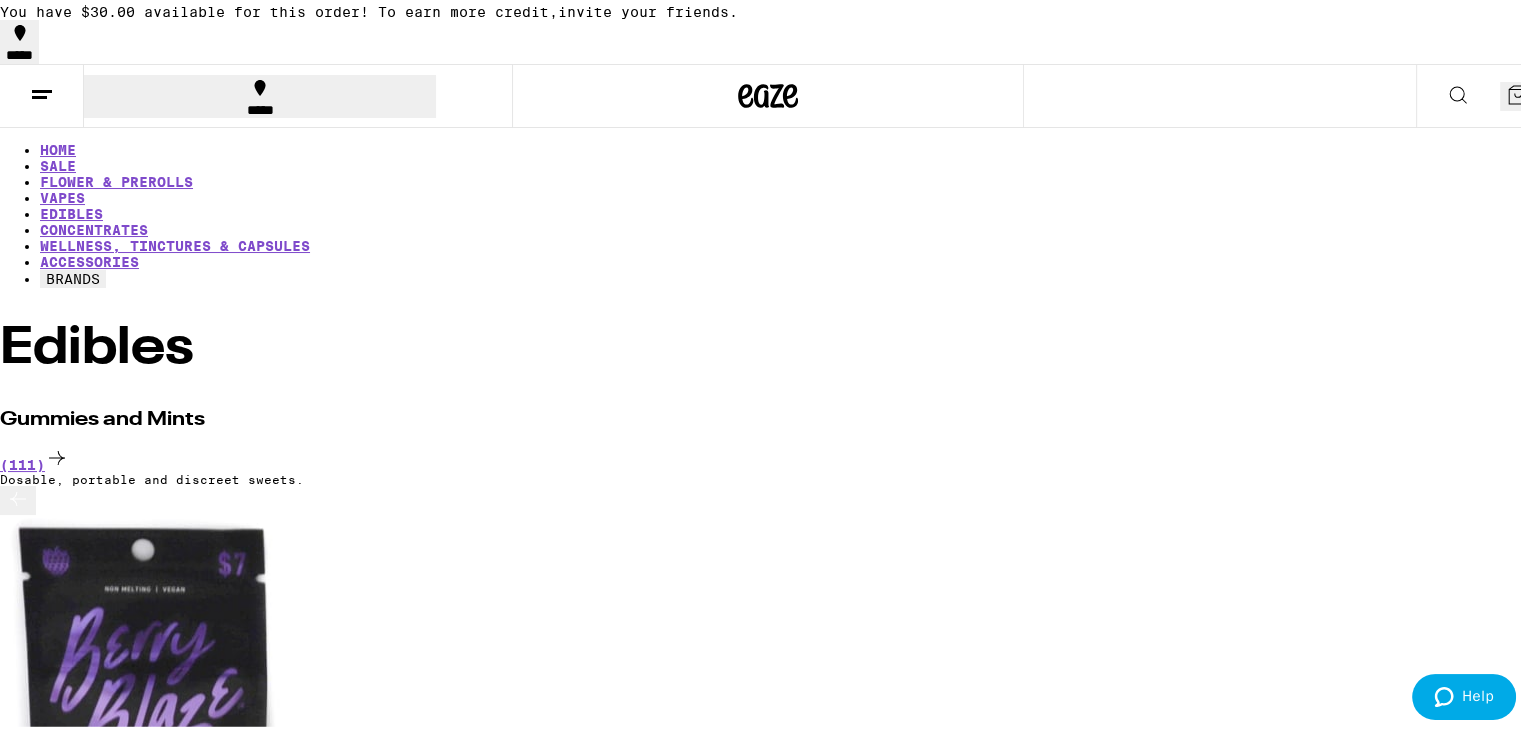scroll, scrollTop: 100, scrollLeft: 0, axis: vertical 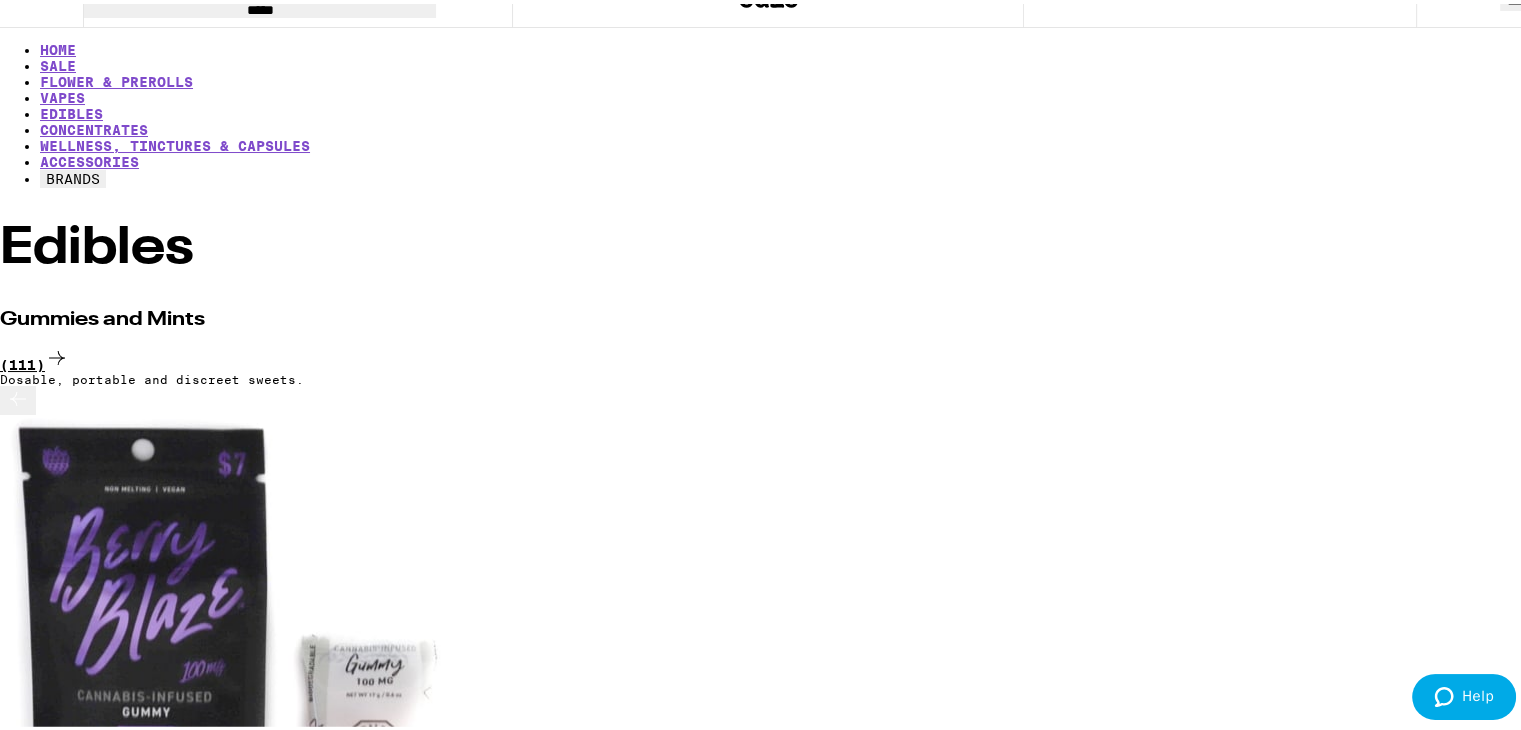 click on "(111)" at bounding box center [768, 355] 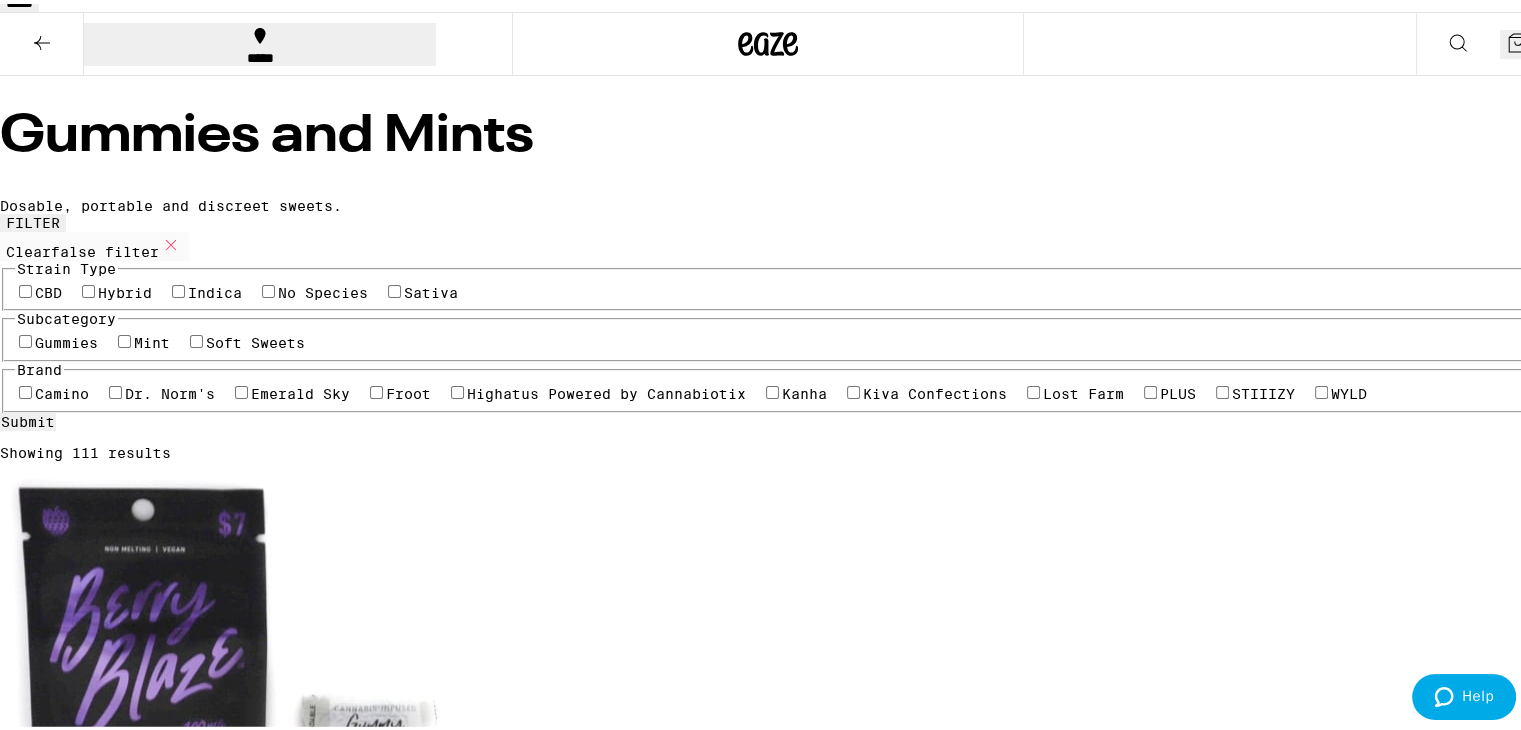 scroll, scrollTop: 100, scrollLeft: 0, axis: vertical 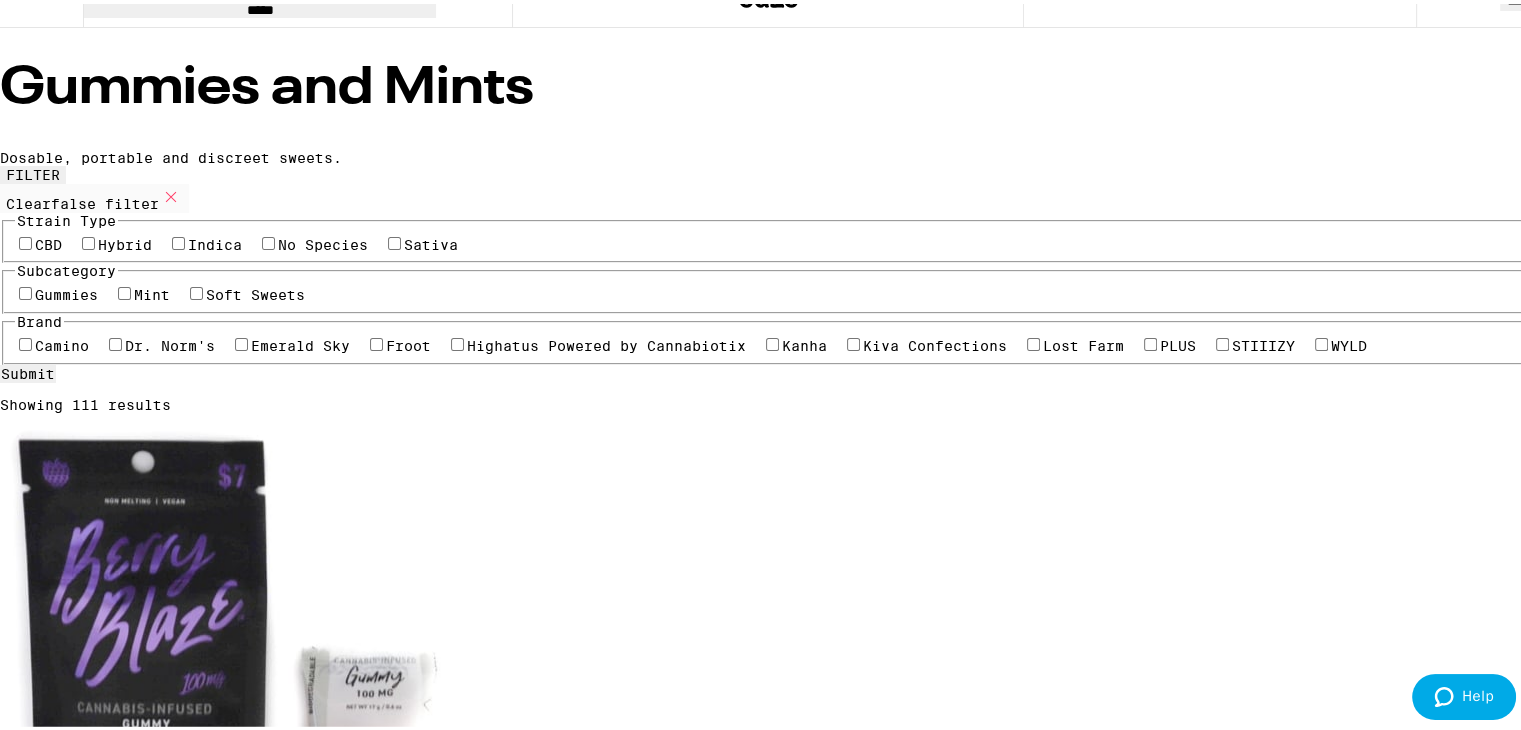 click on "Hybrid" at bounding box center (125, 241) 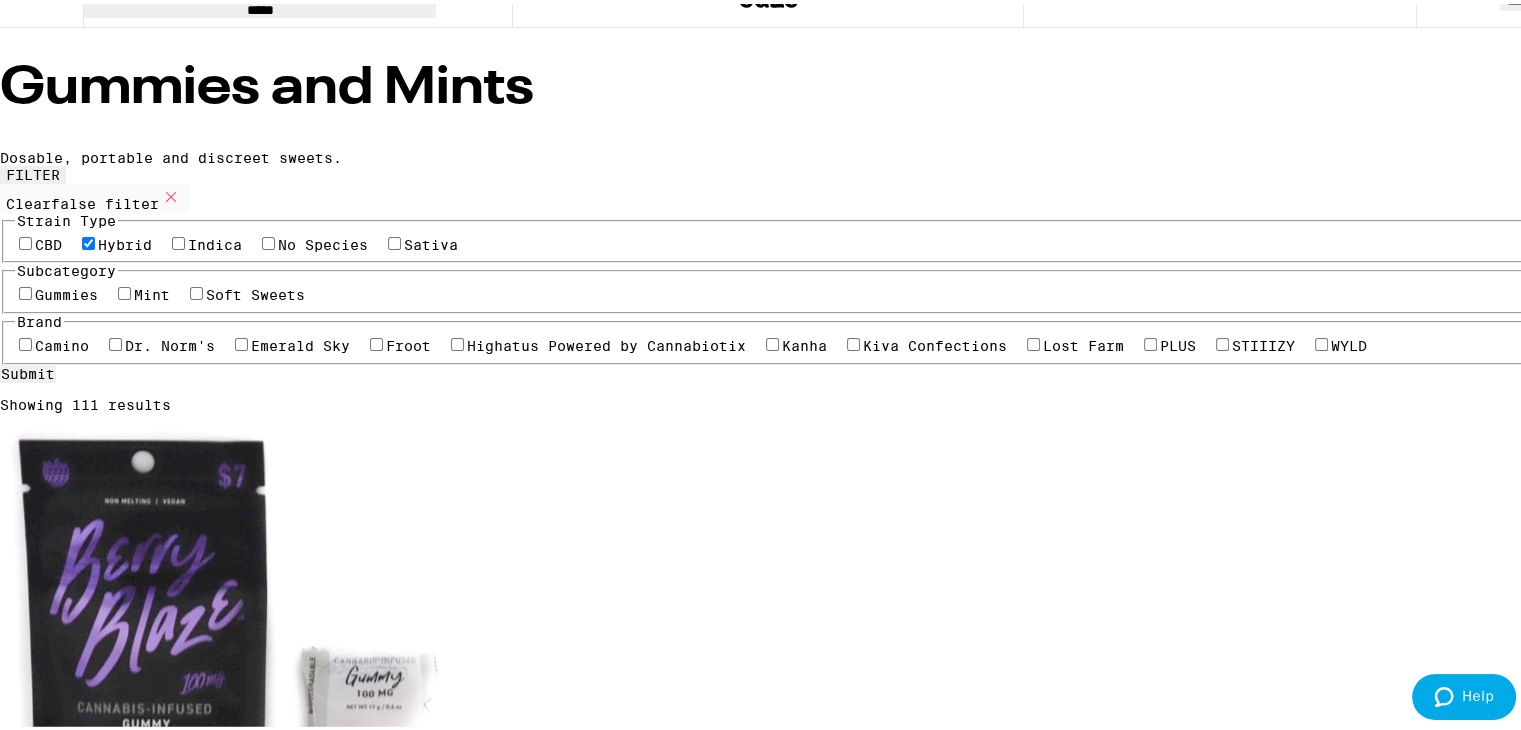 checkbox on "true" 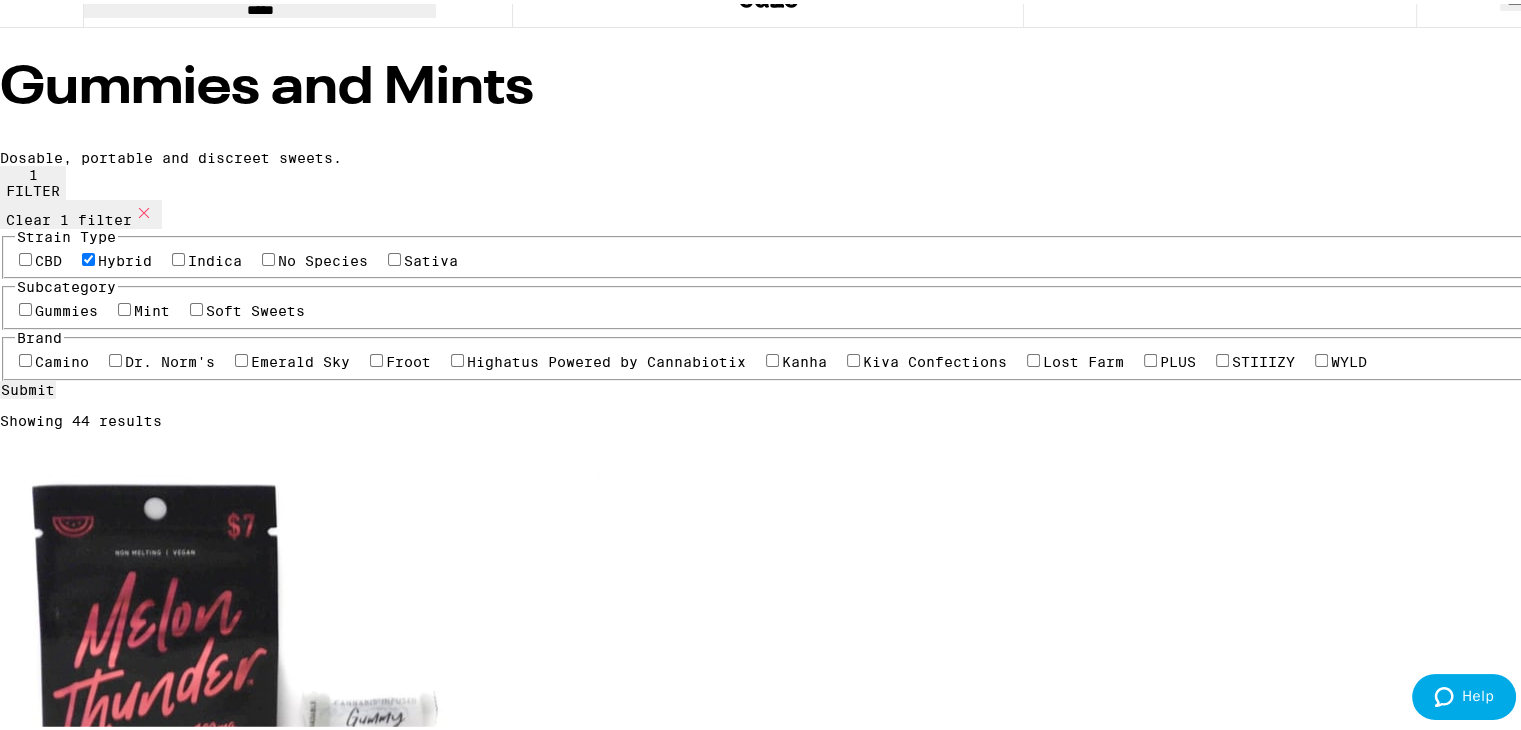 click on "Gummies" at bounding box center [66, 307] 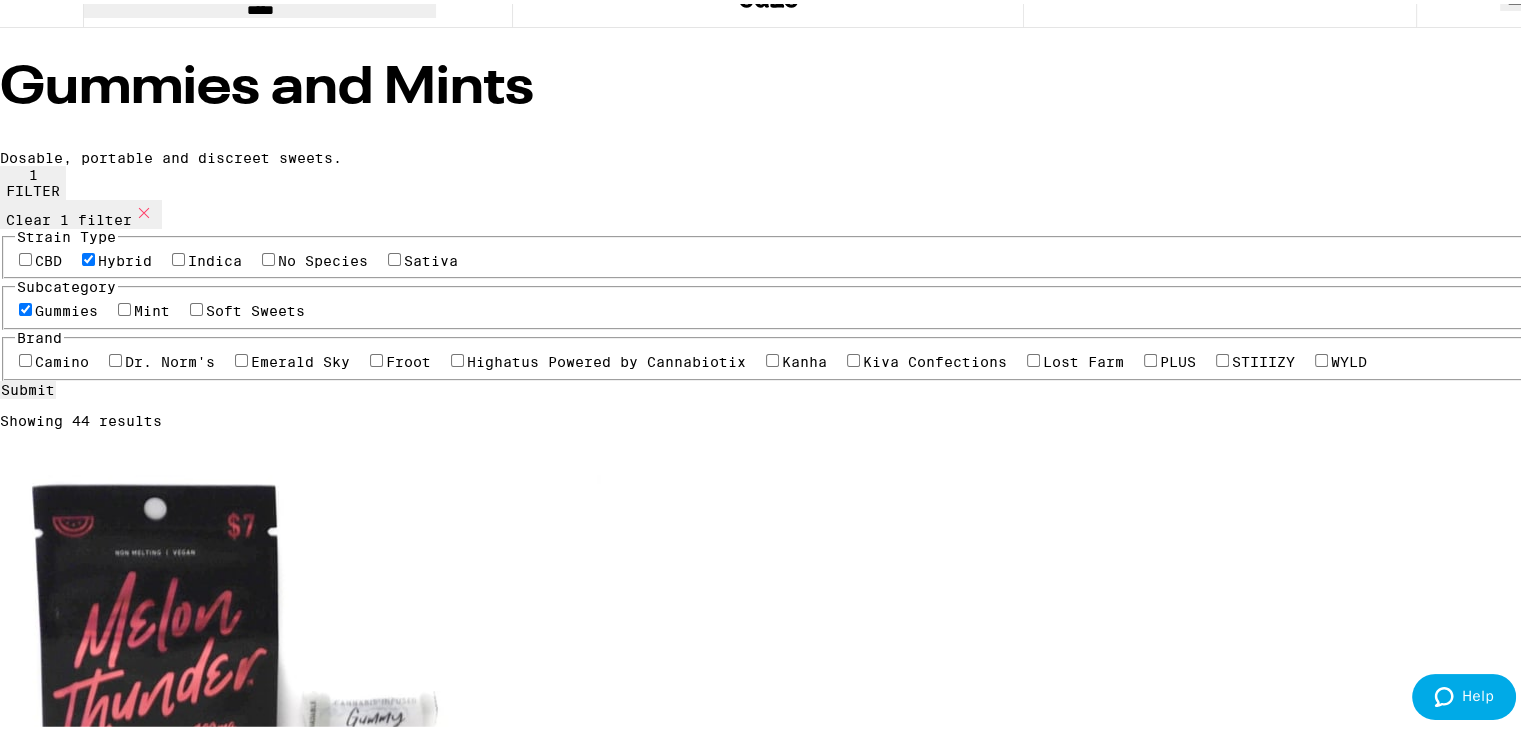 checkbox on "true" 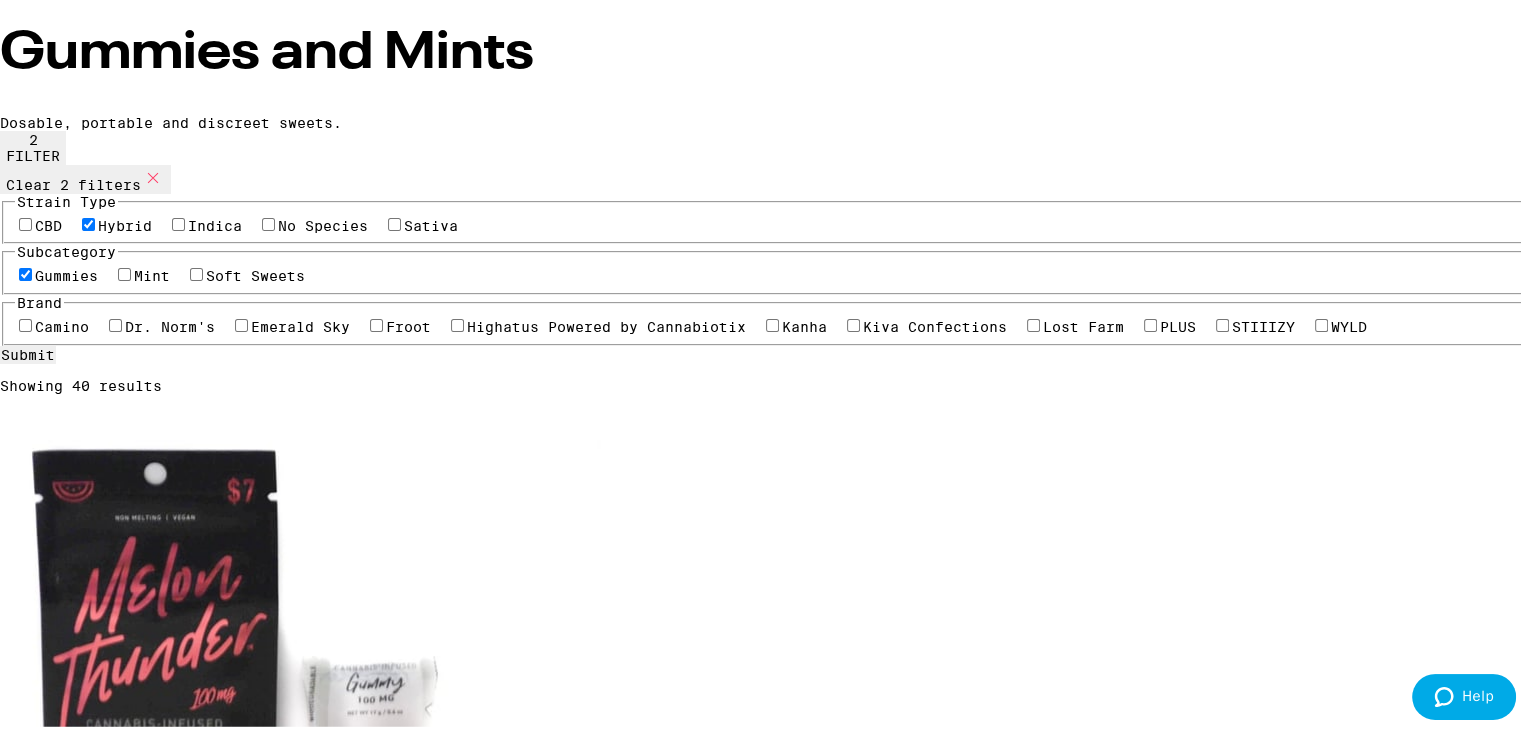 scroll, scrollTop: 100, scrollLeft: 0, axis: vertical 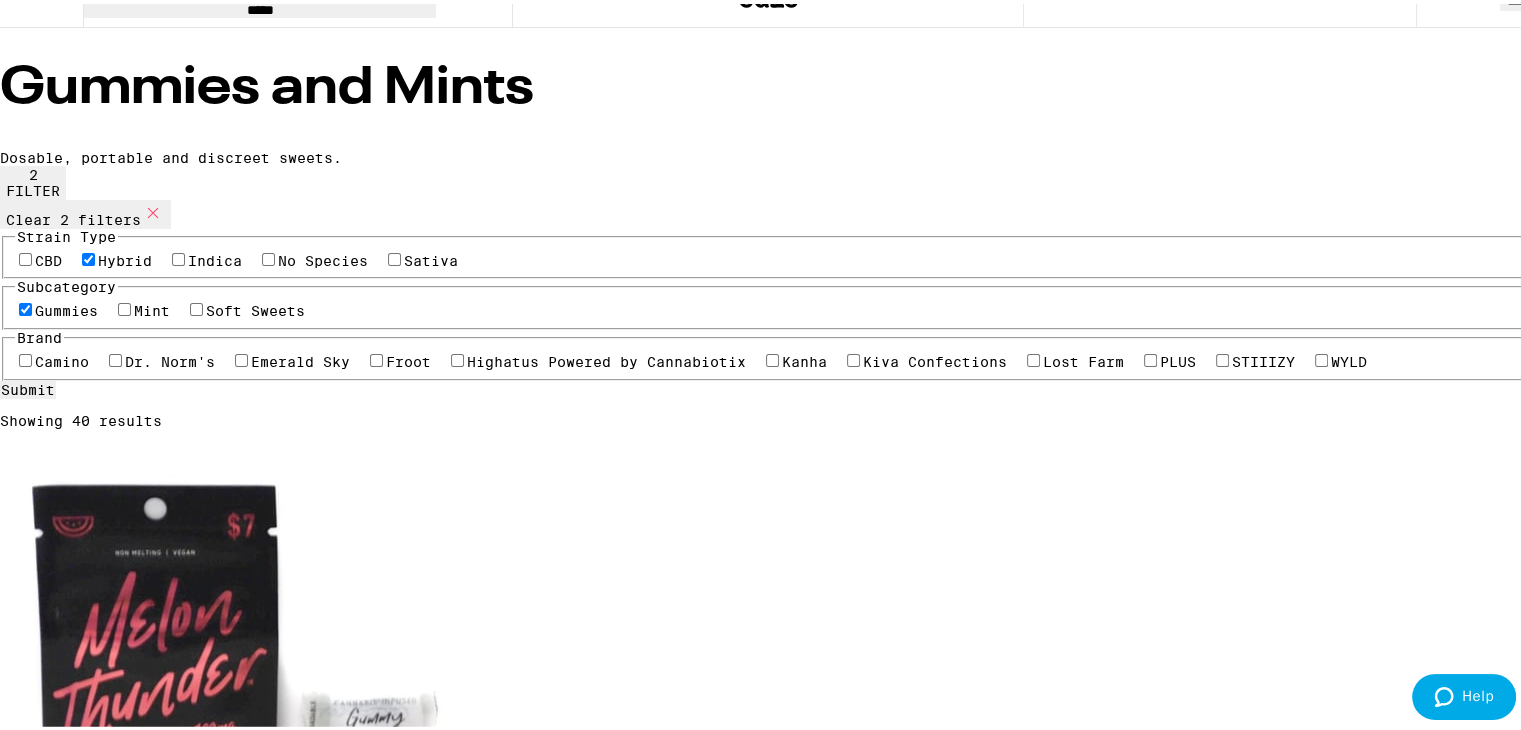click 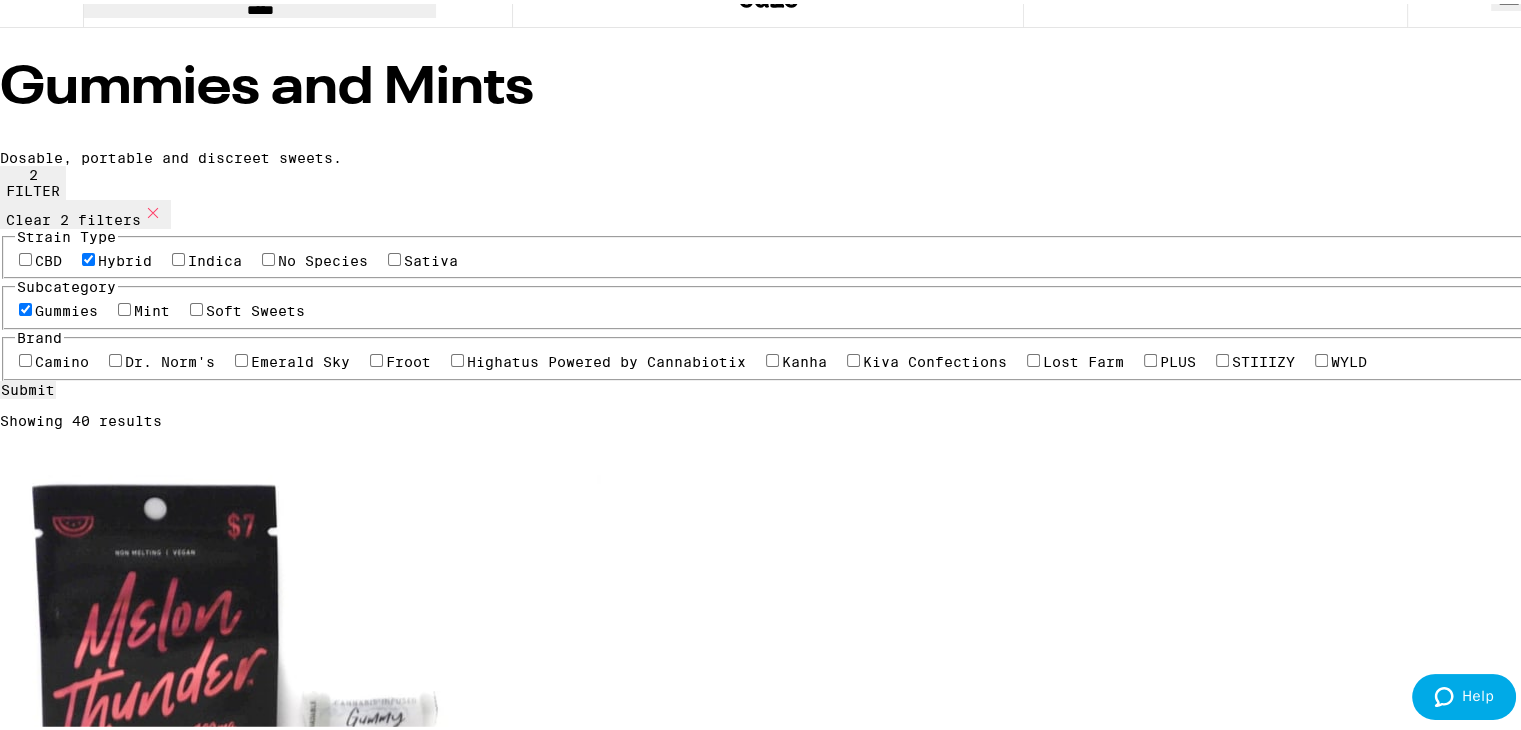 click 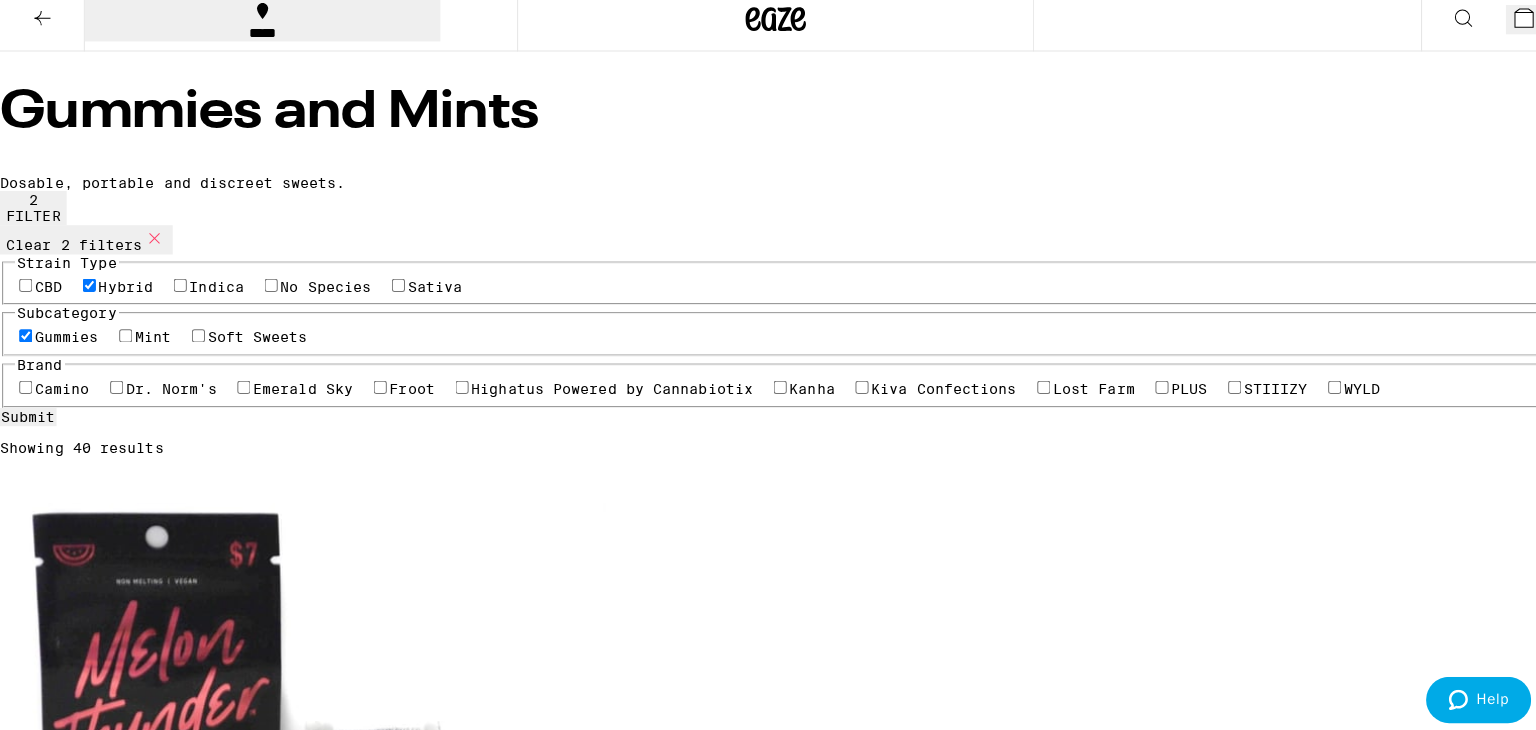 scroll, scrollTop: 0, scrollLeft: 0, axis: both 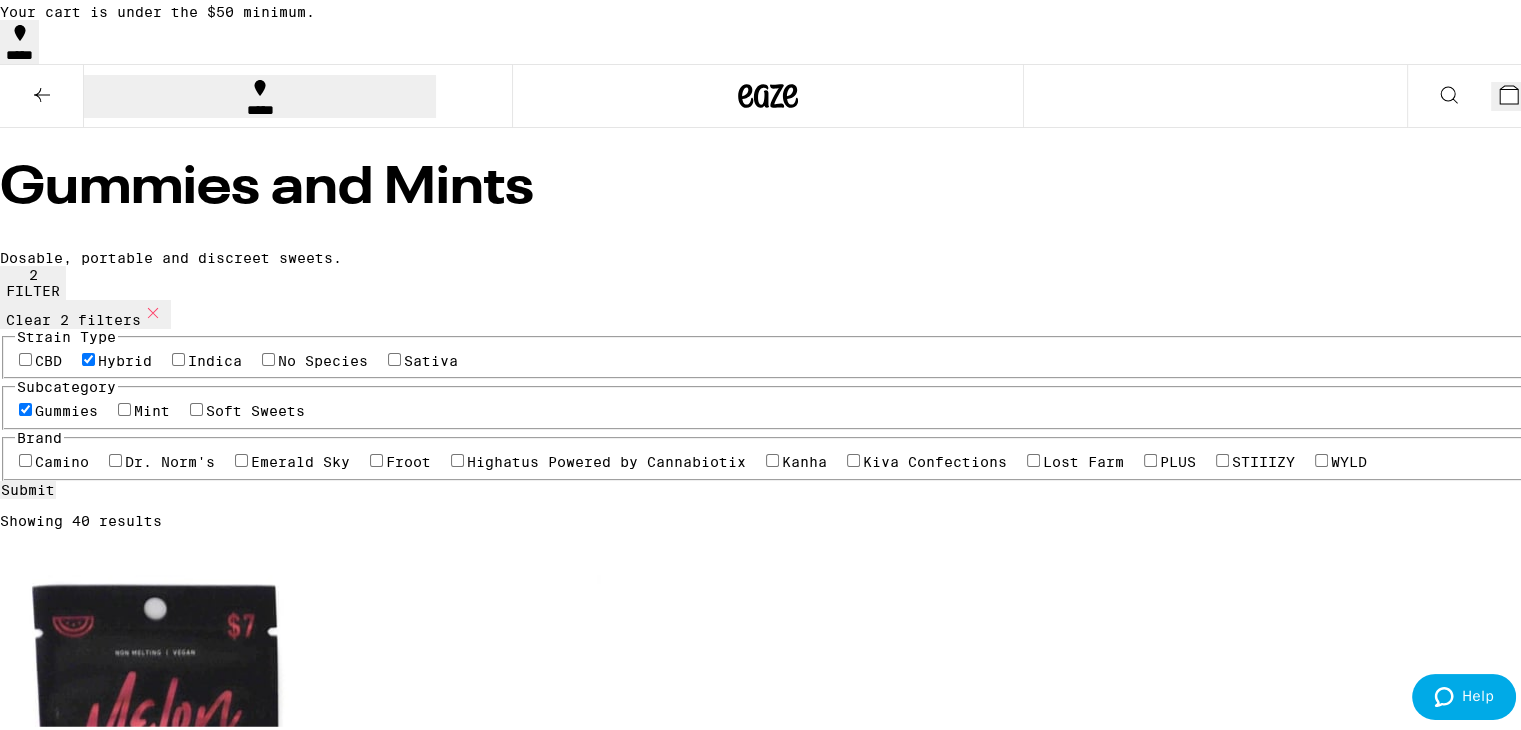 click on "2" at bounding box center (1513, 92) 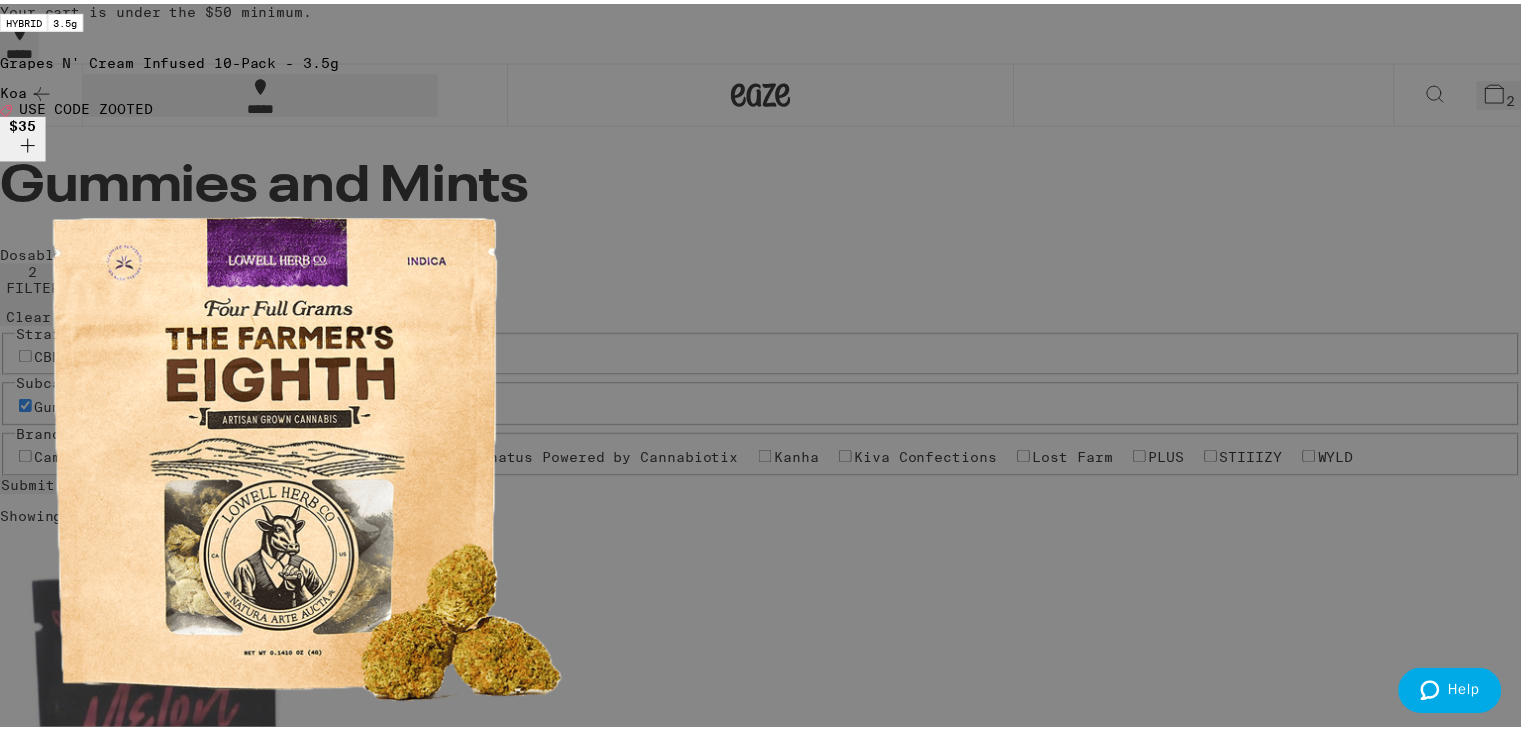 scroll, scrollTop: 0, scrollLeft: 0, axis: both 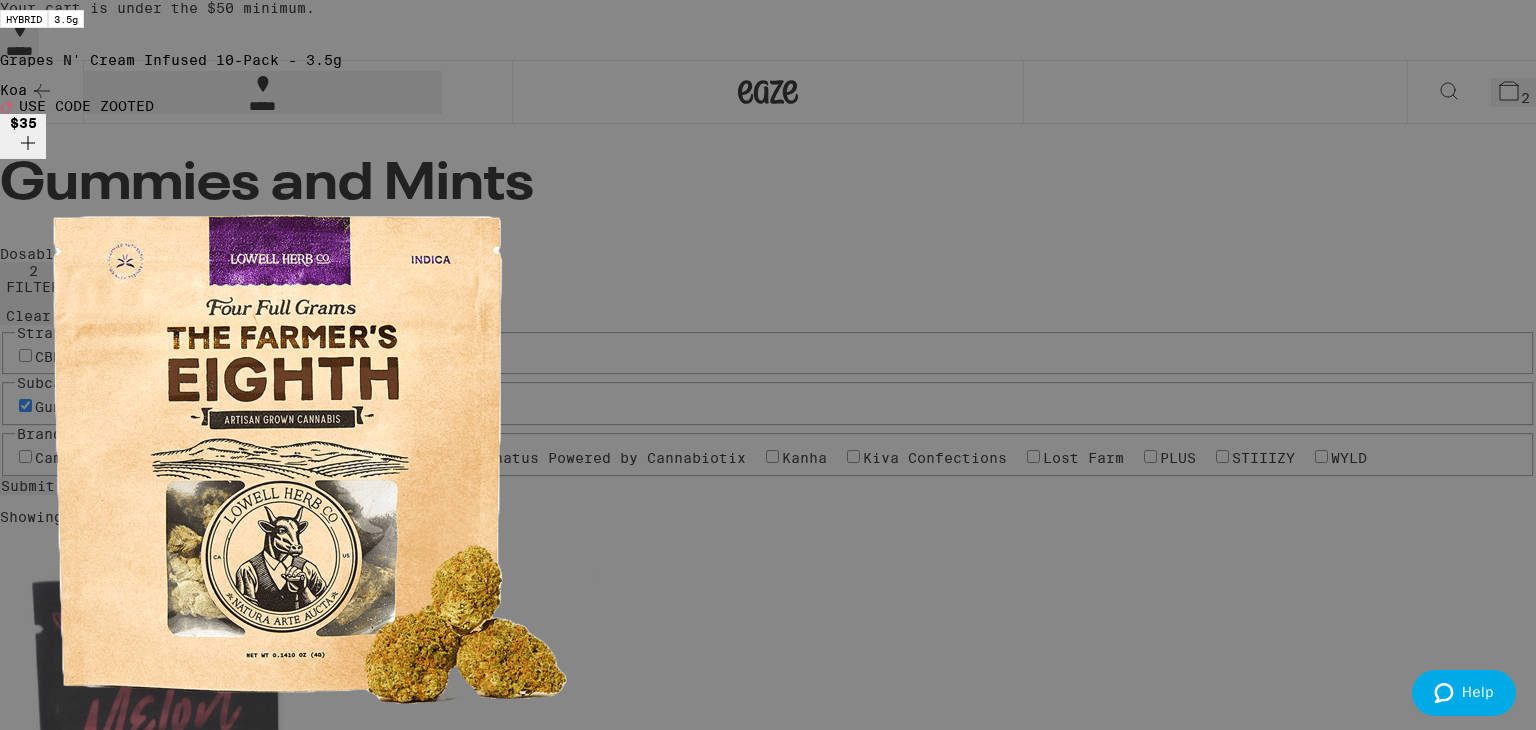 click 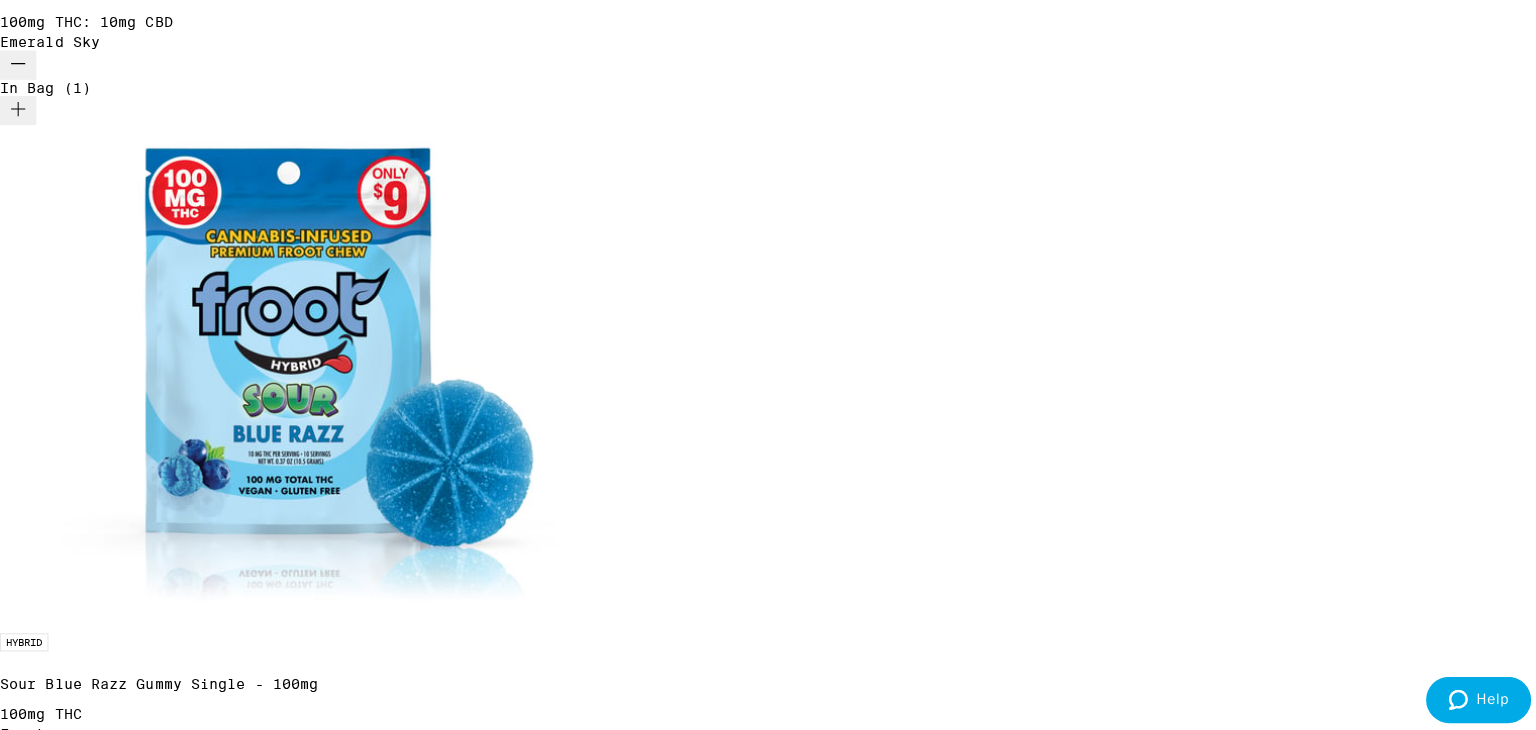 scroll, scrollTop: 1200, scrollLeft: 0, axis: vertical 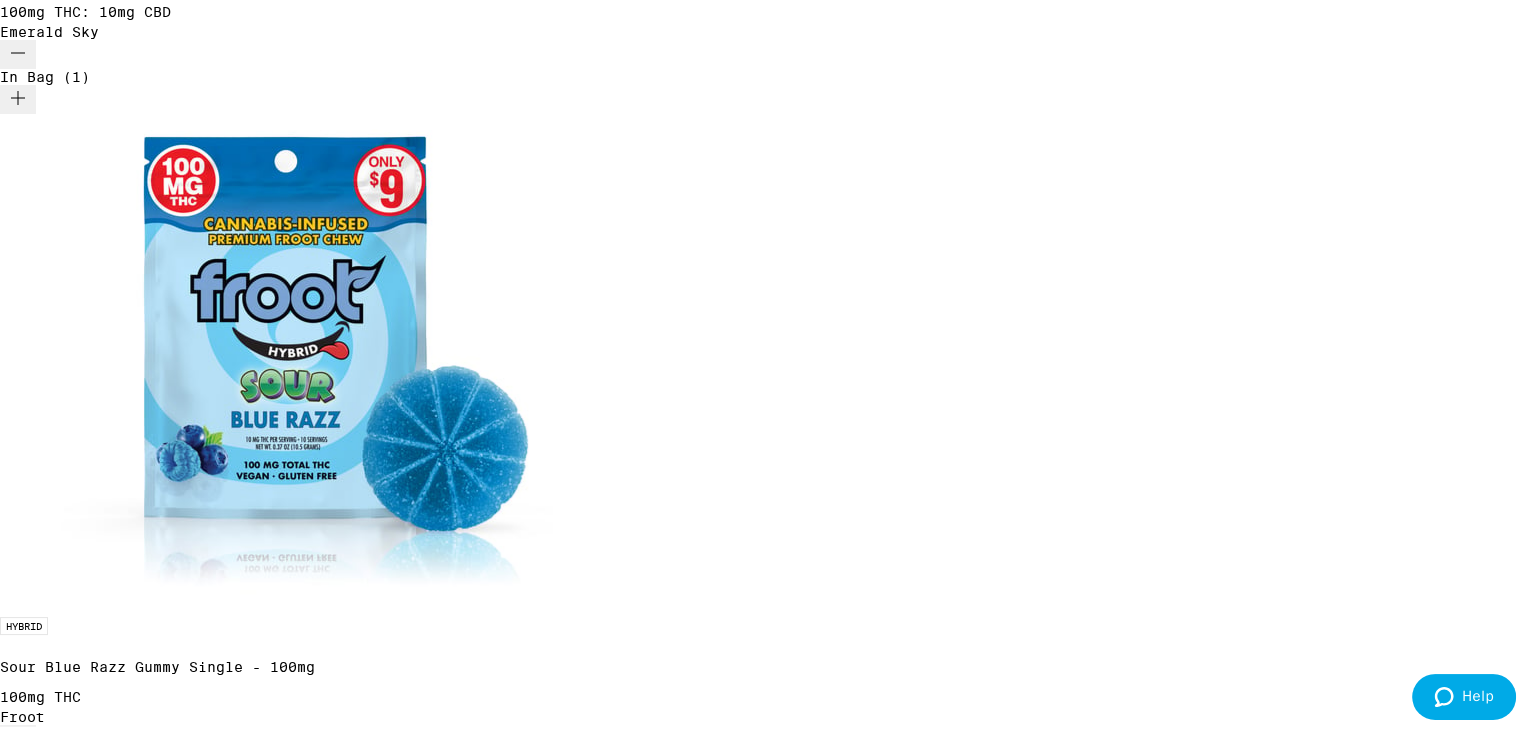 click 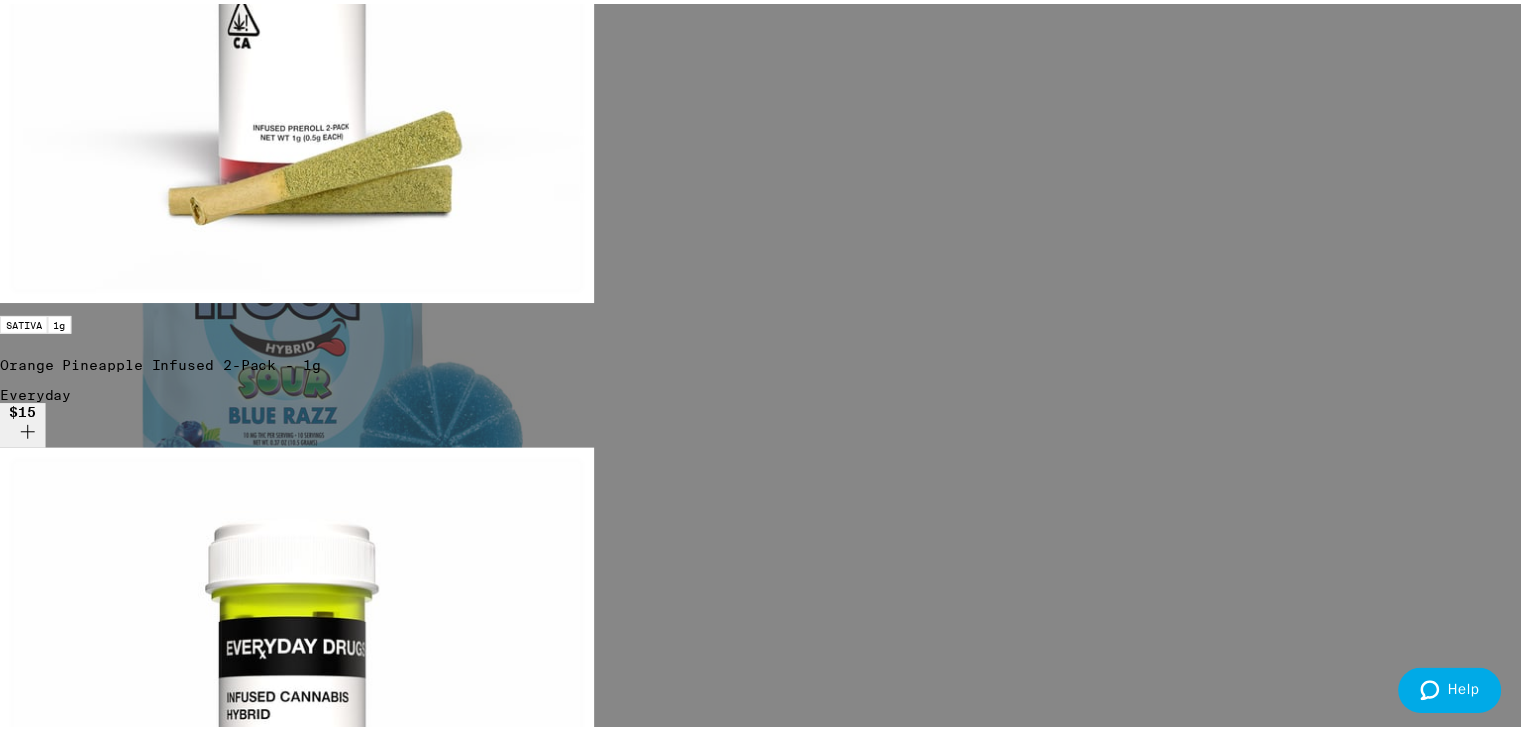 scroll, scrollTop: 0, scrollLeft: 0, axis: both 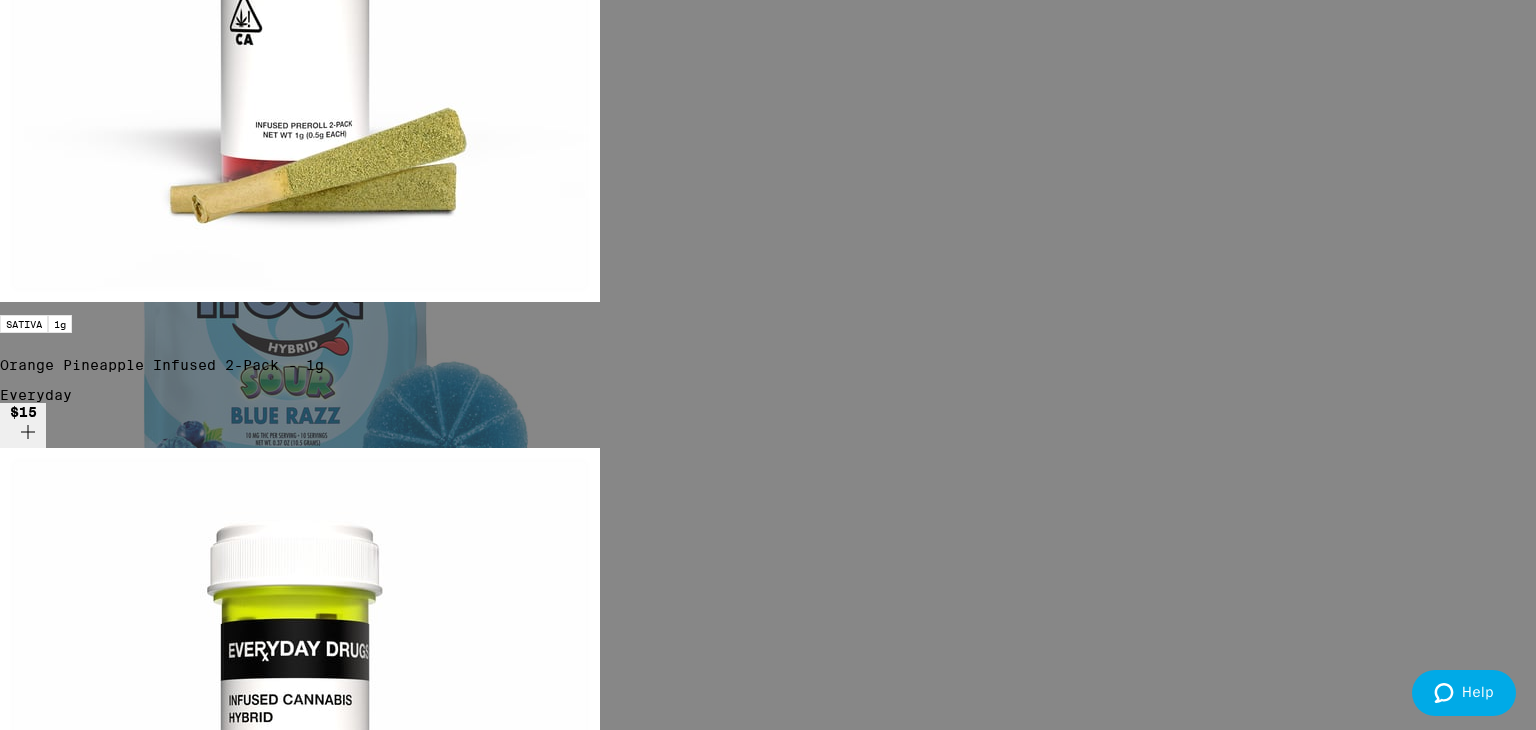 click 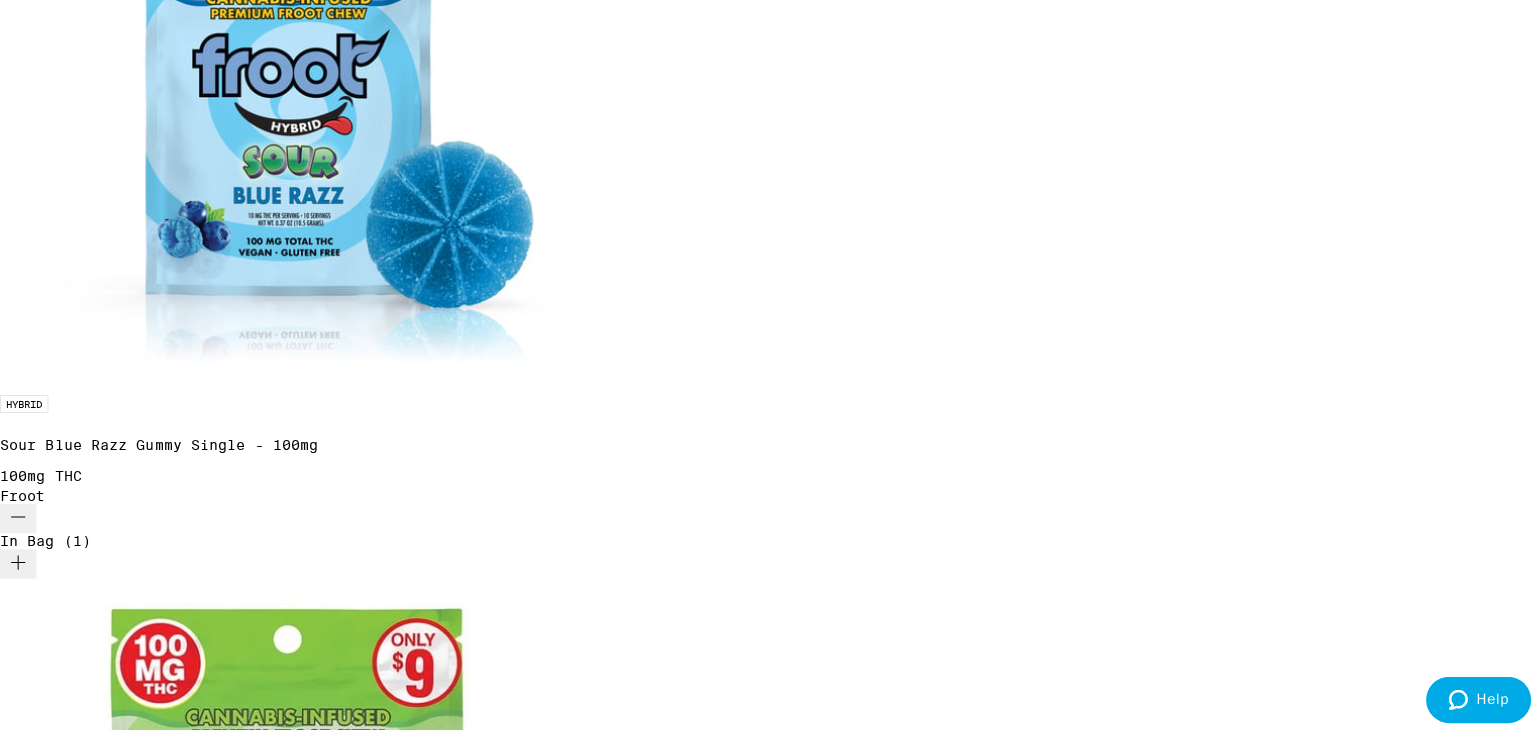 scroll, scrollTop: 1400, scrollLeft: 0, axis: vertical 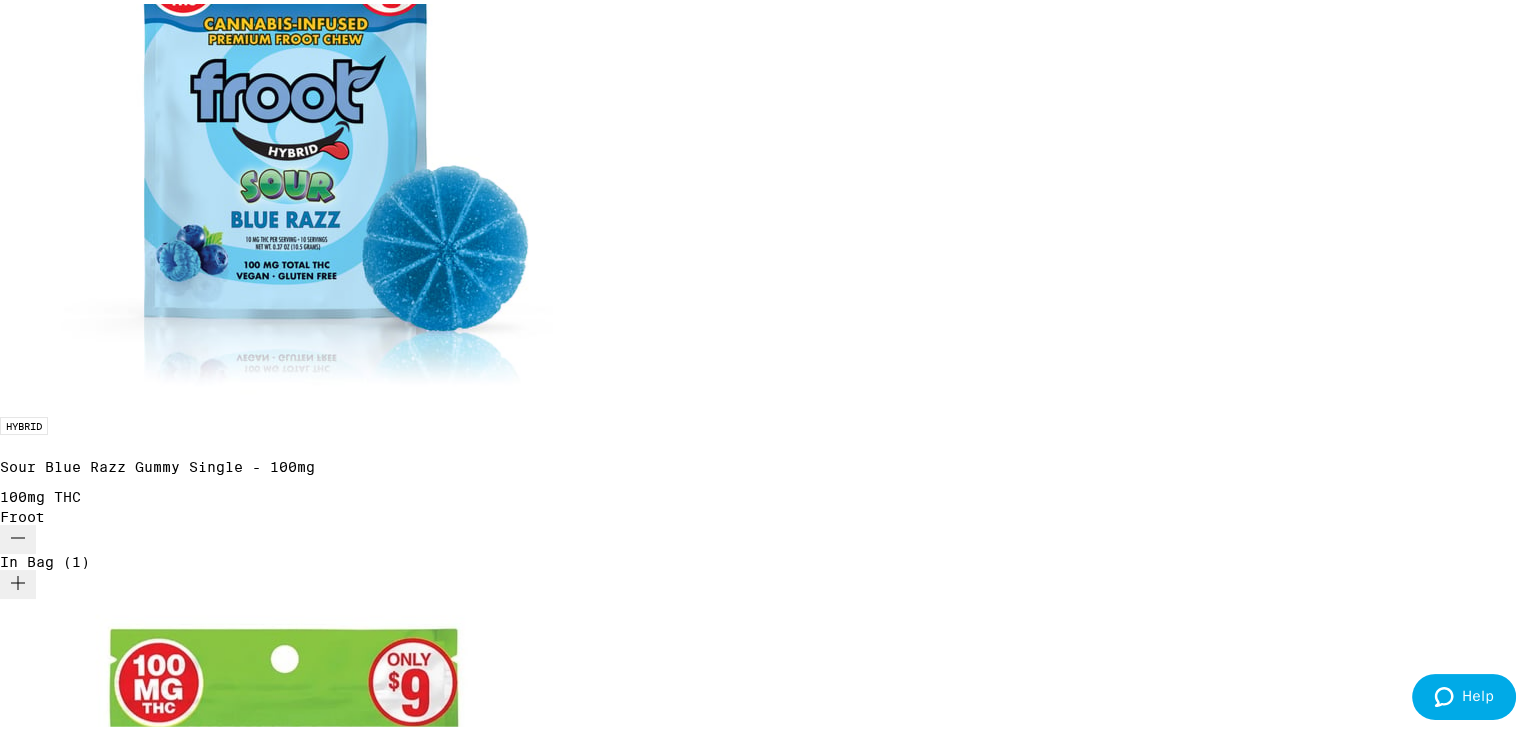 click 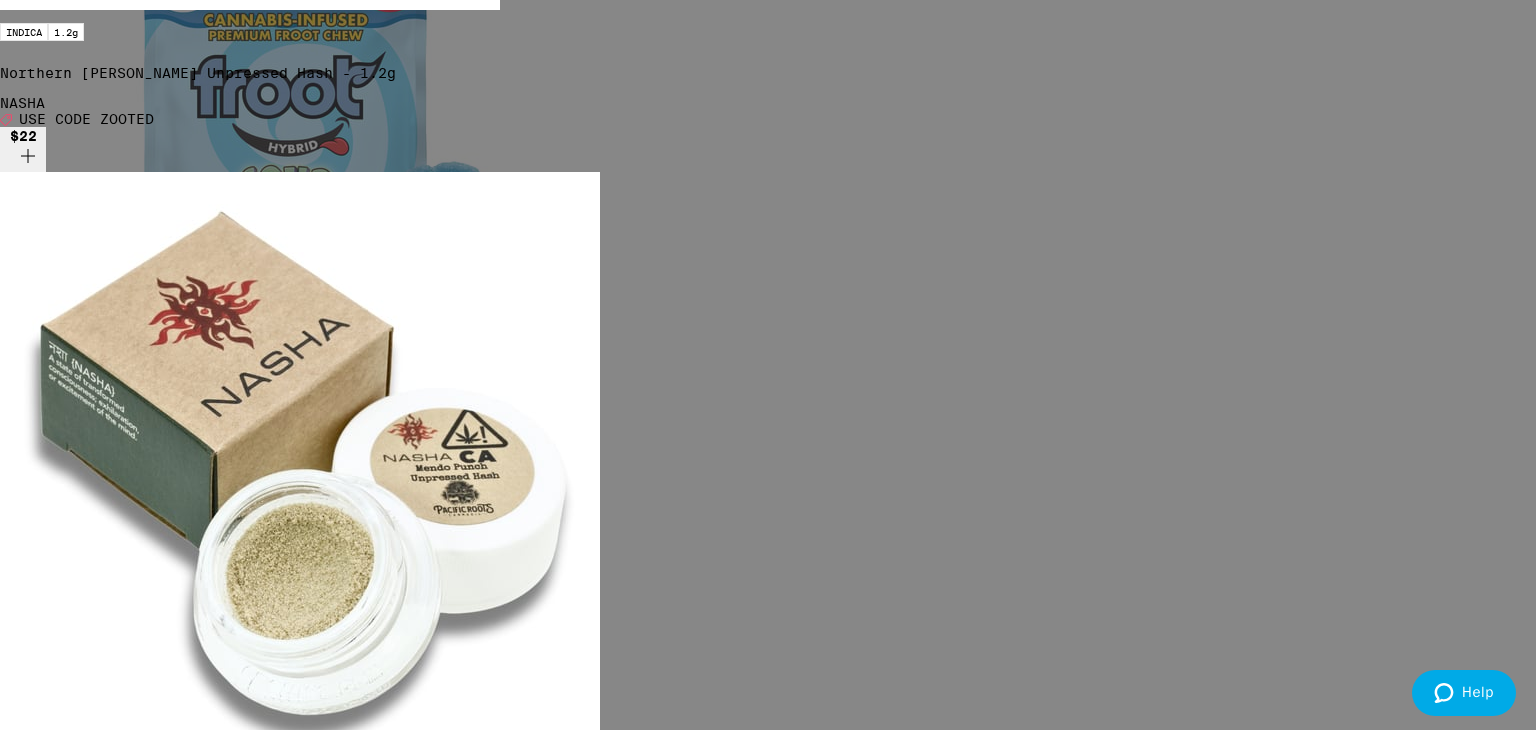scroll, scrollTop: 361, scrollLeft: 0, axis: vertical 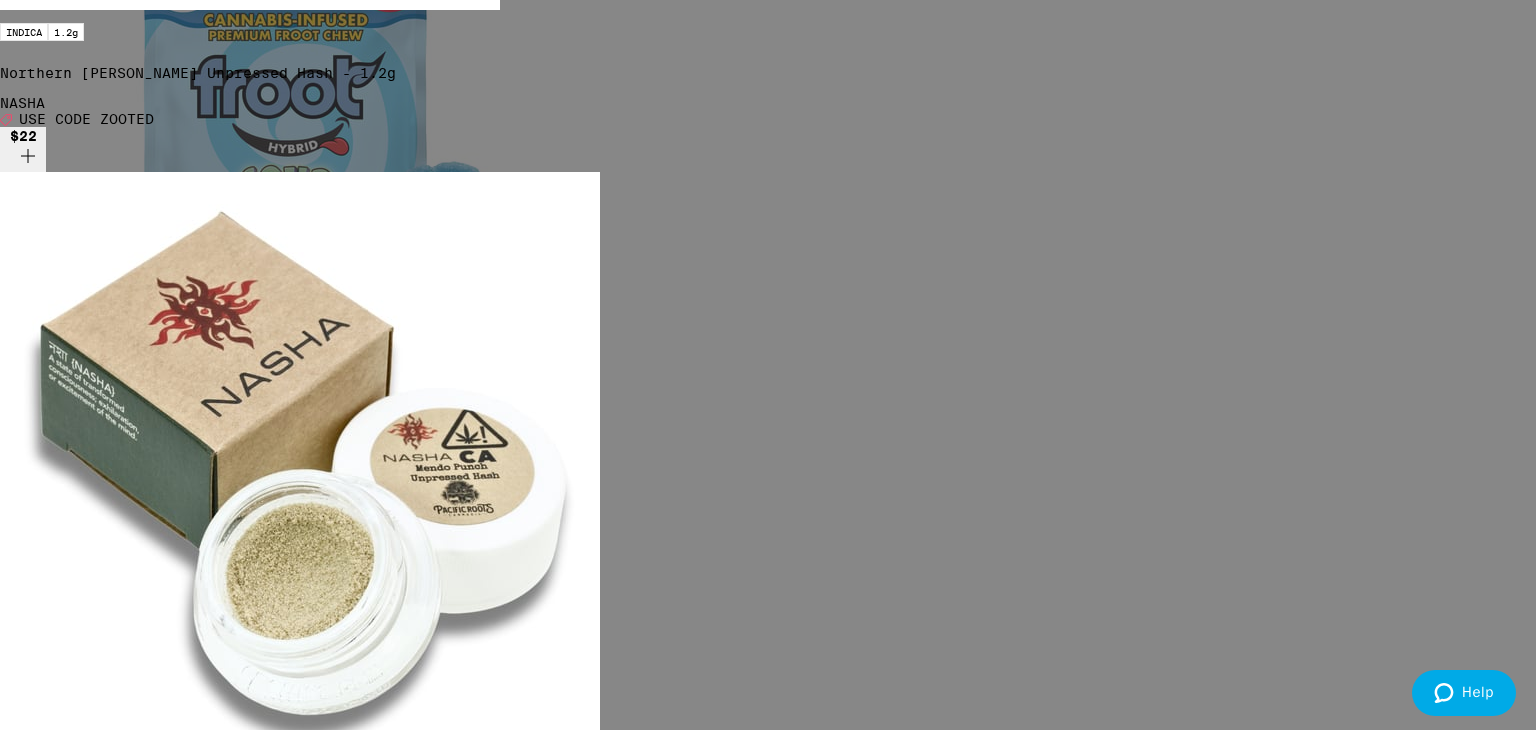 click on "Apply Promo" at bounding box center [55, 5974] 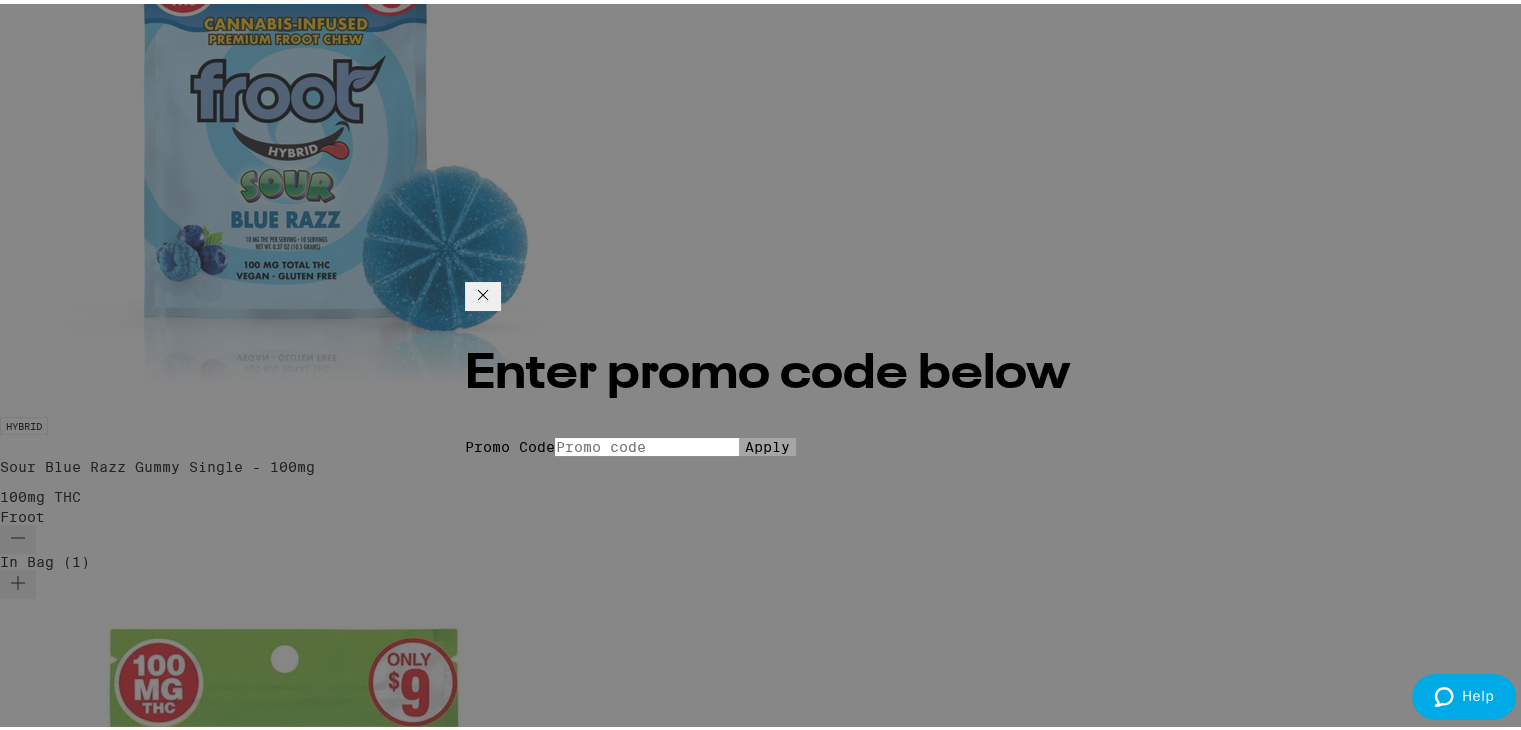 click 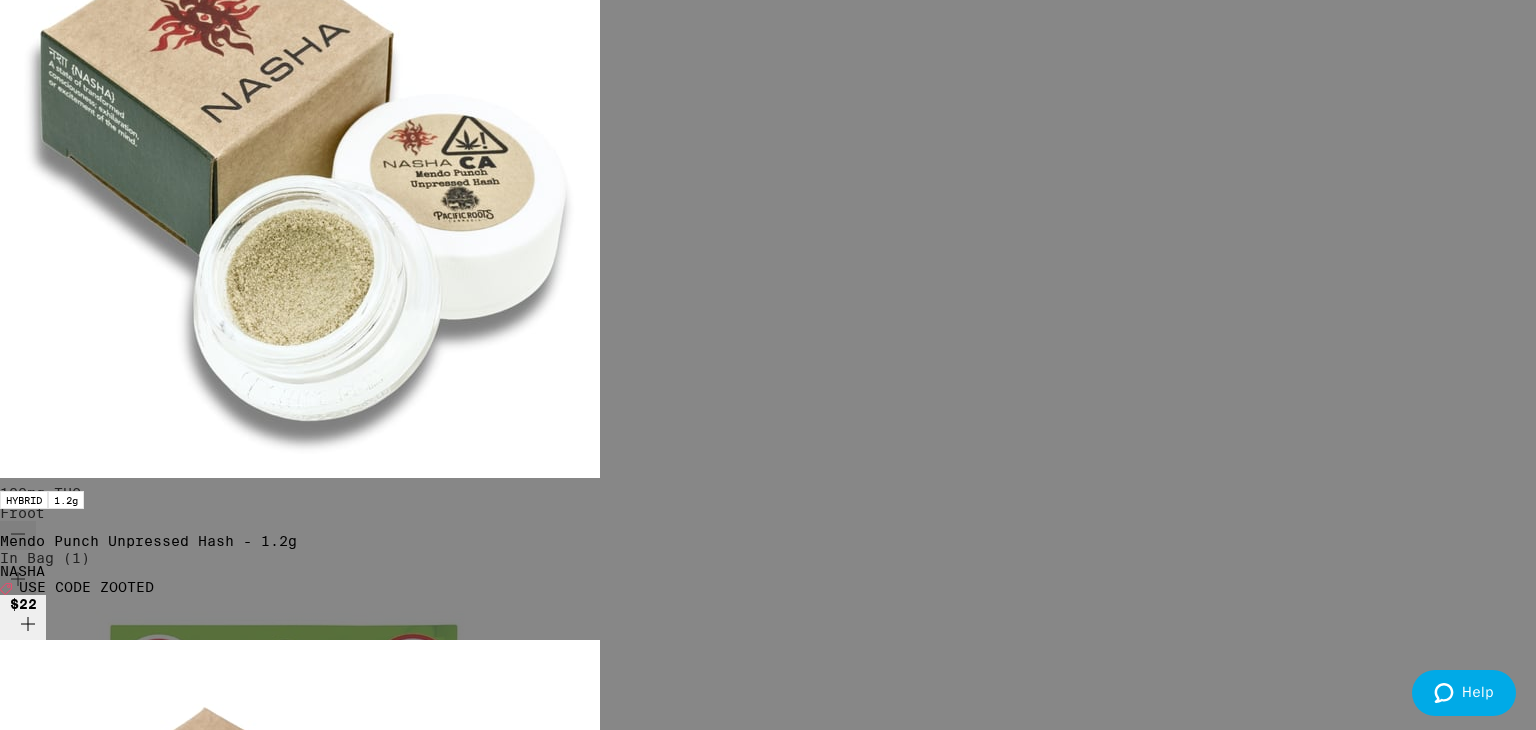 scroll, scrollTop: 361, scrollLeft: 0, axis: vertical 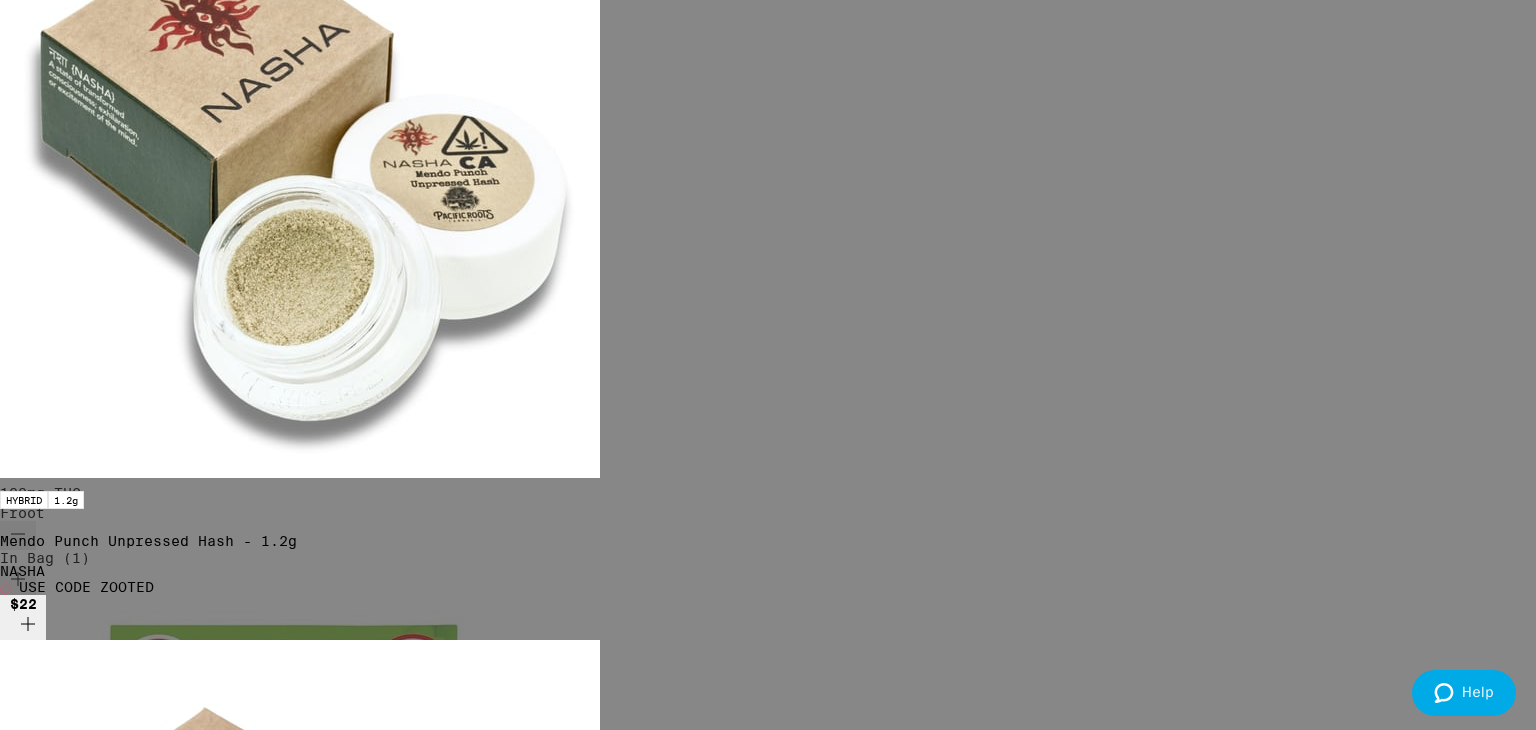 click 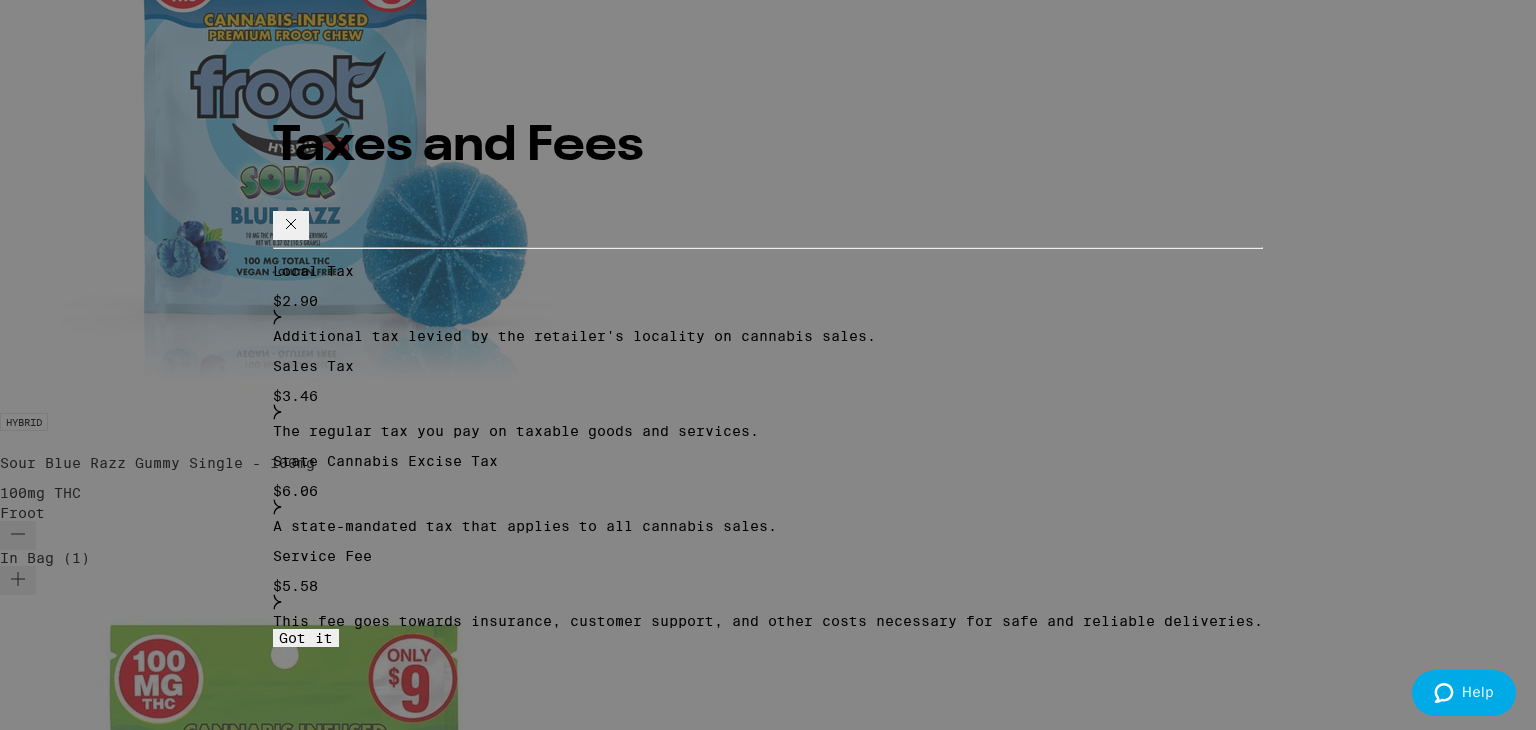 click on "Got it" at bounding box center [306, 638] 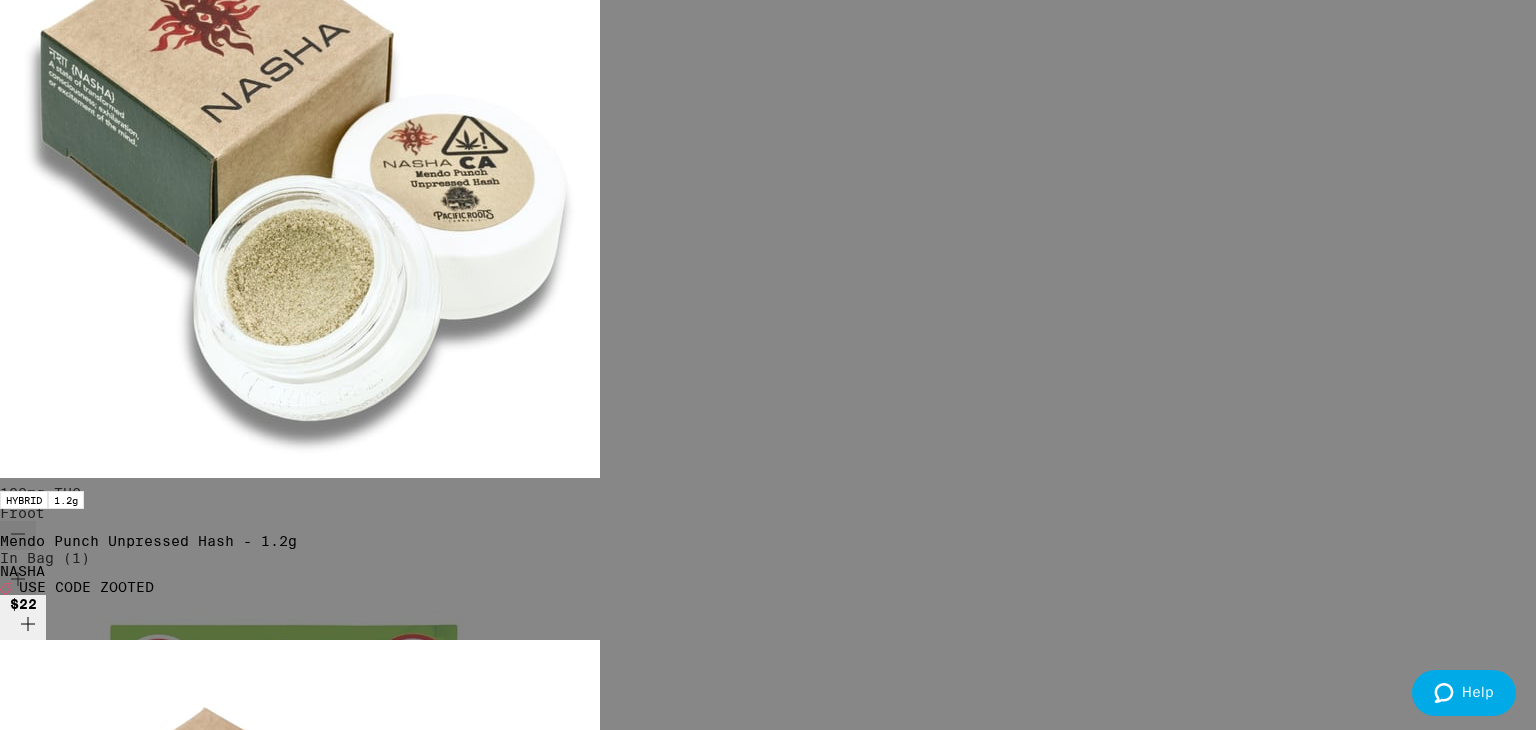scroll, scrollTop: 361, scrollLeft: 0, axis: vertical 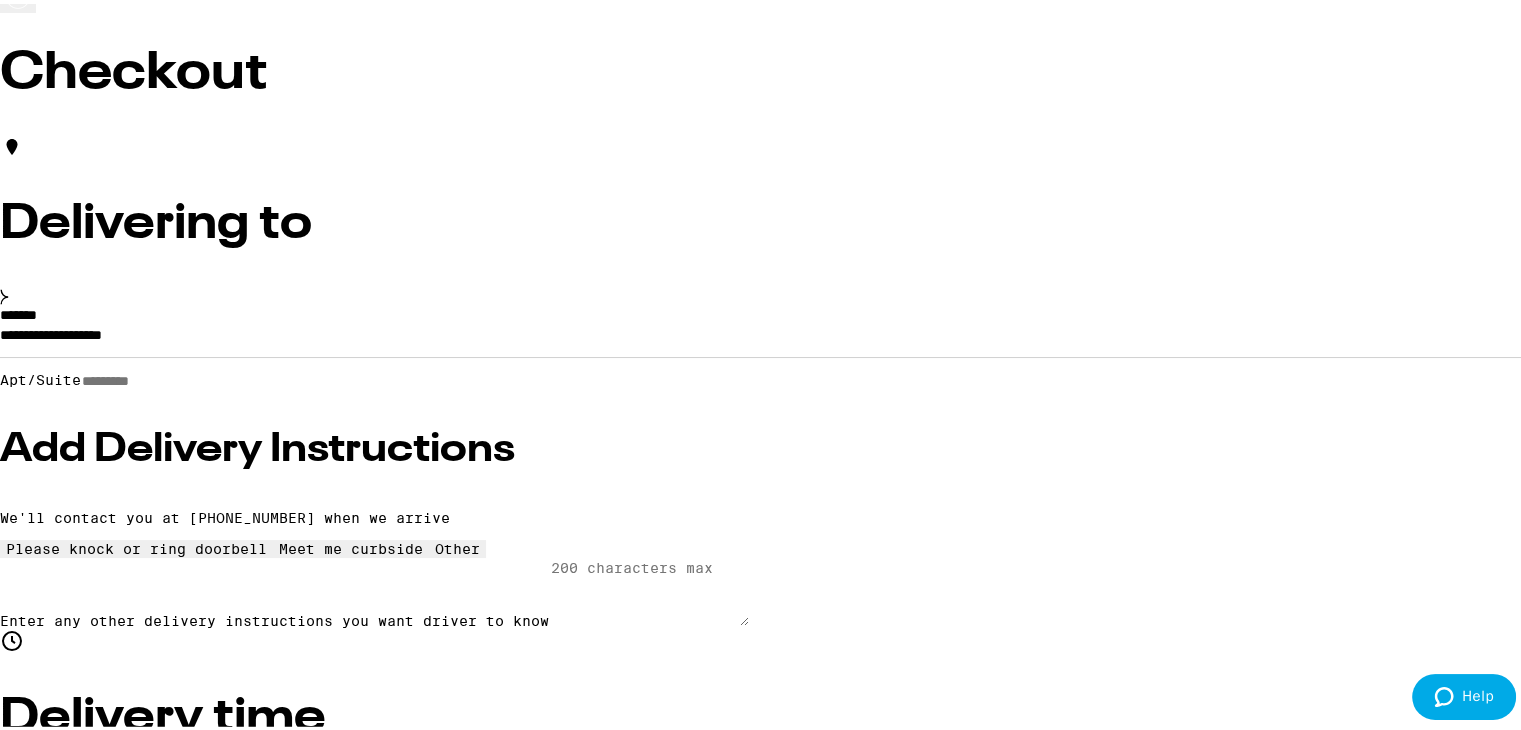 drag, startPoint x: 412, startPoint y: 361, endPoint x: 193, endPoint y: 367, distance: 219.08218 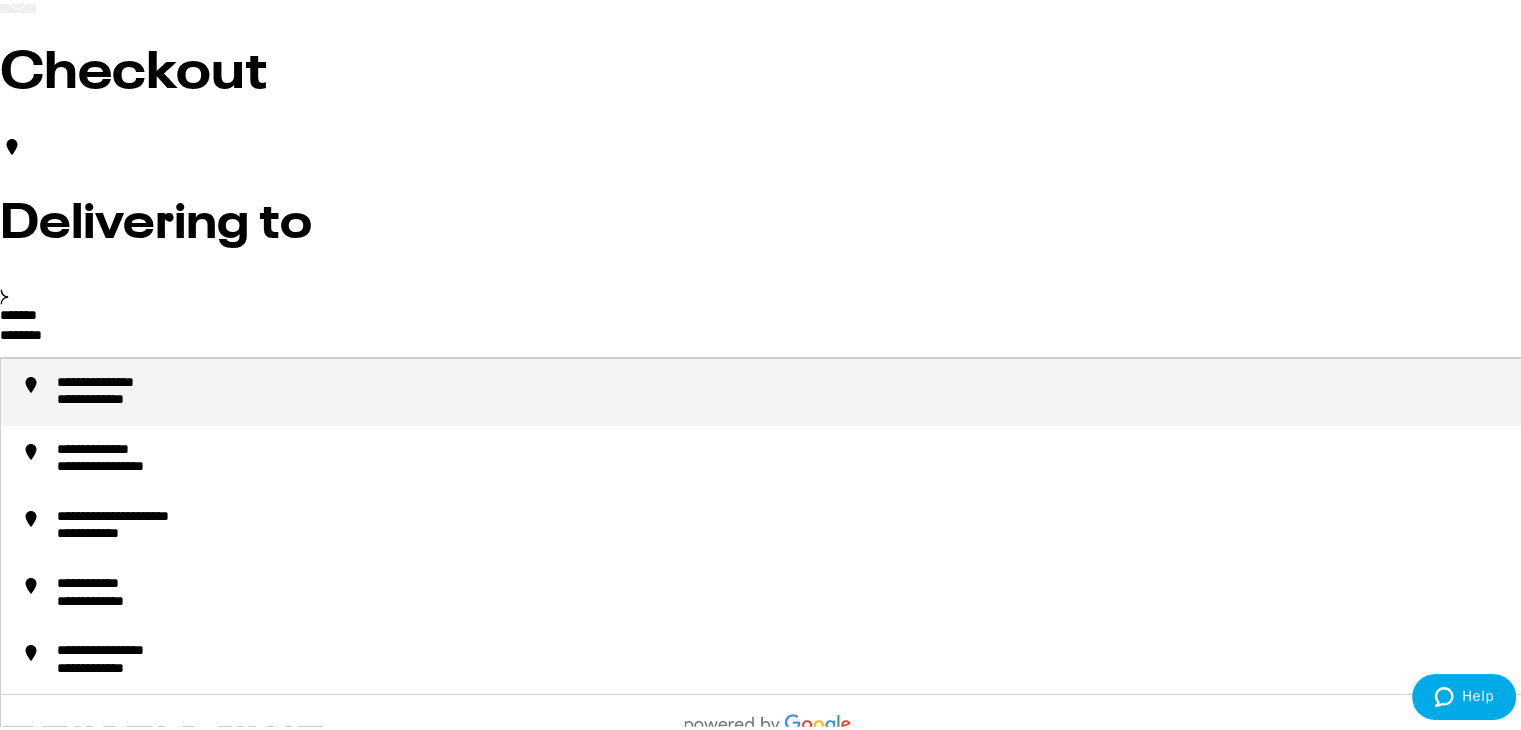 click on "**********" at bounding box center (788, 388) 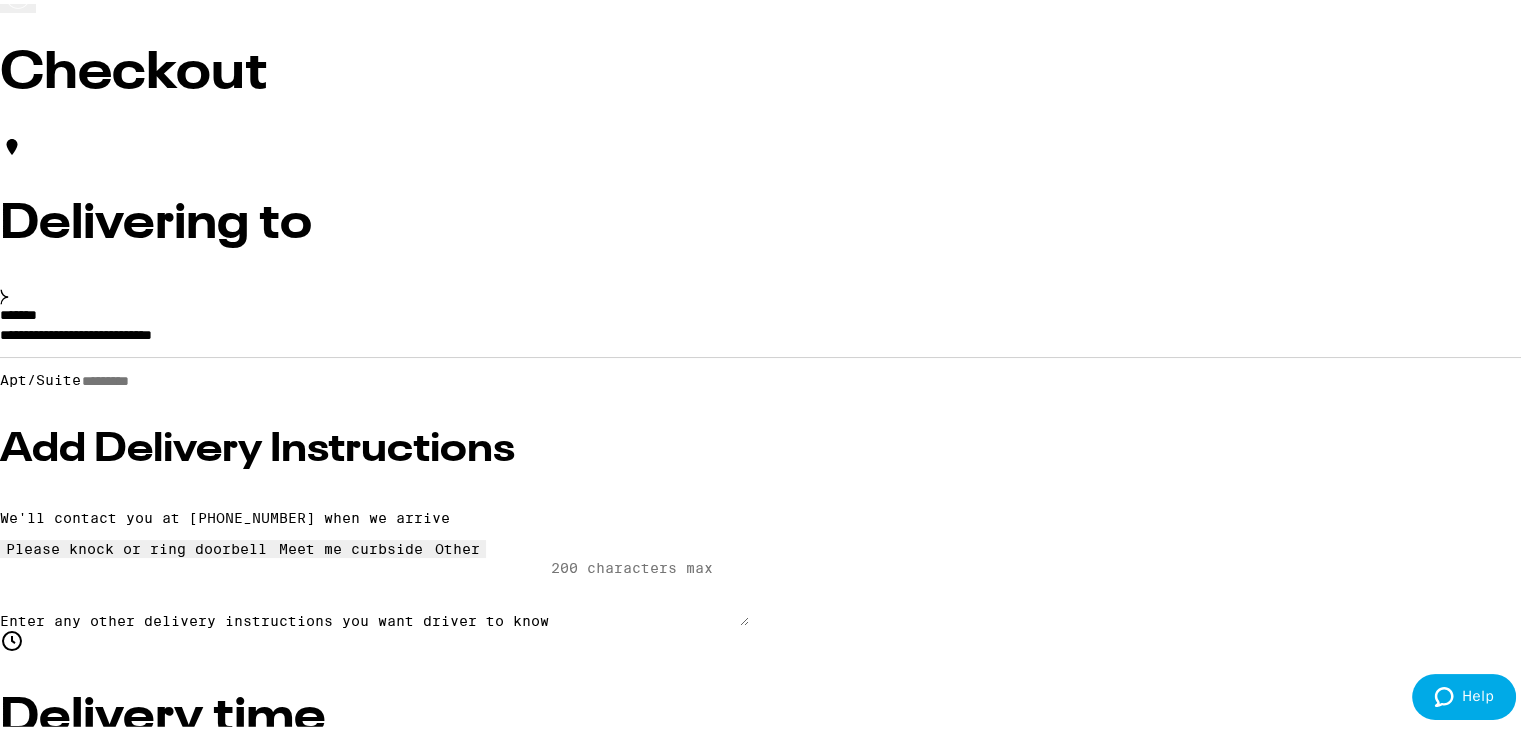 type on "**********" 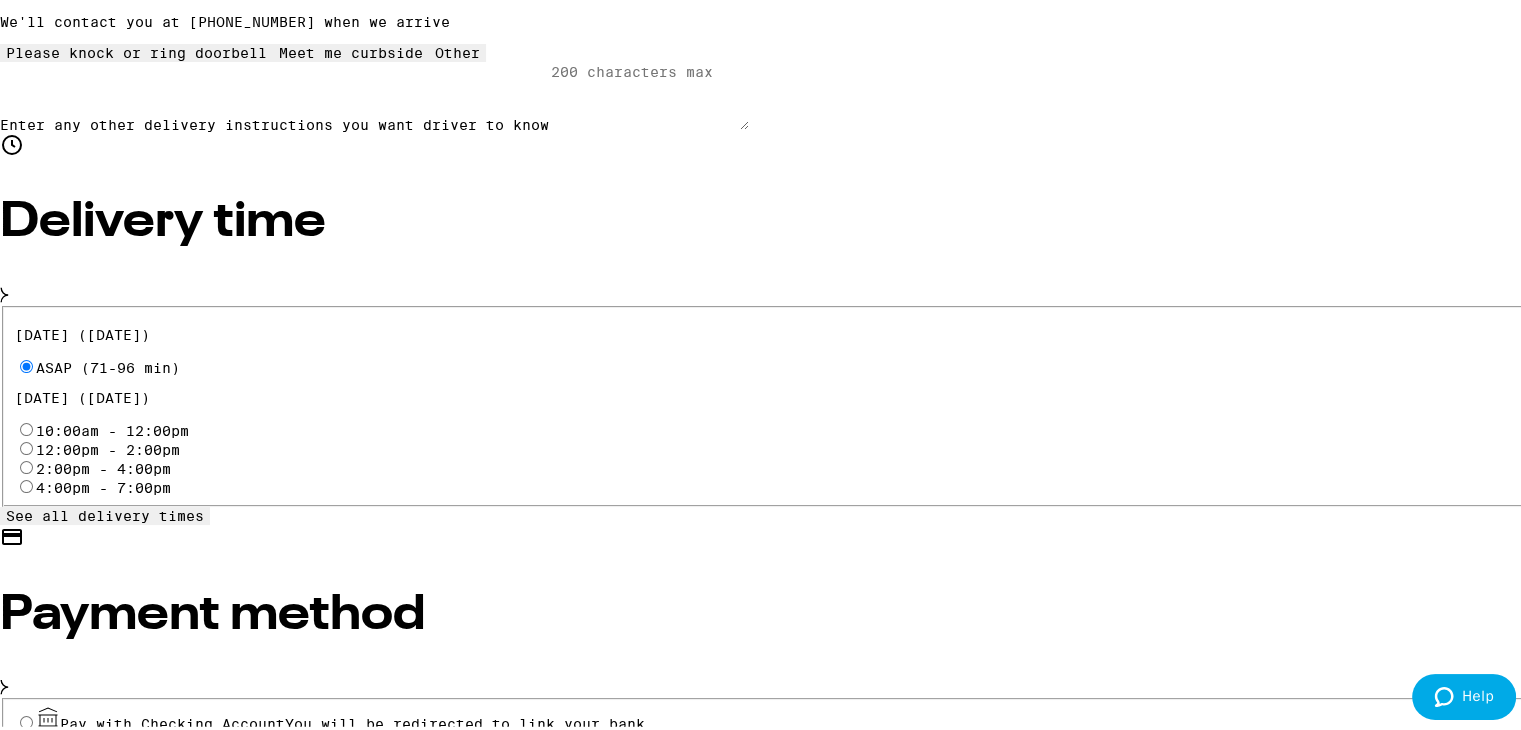 scroll, scrollTop: 700, scrollLeft: 0, axis: vertical 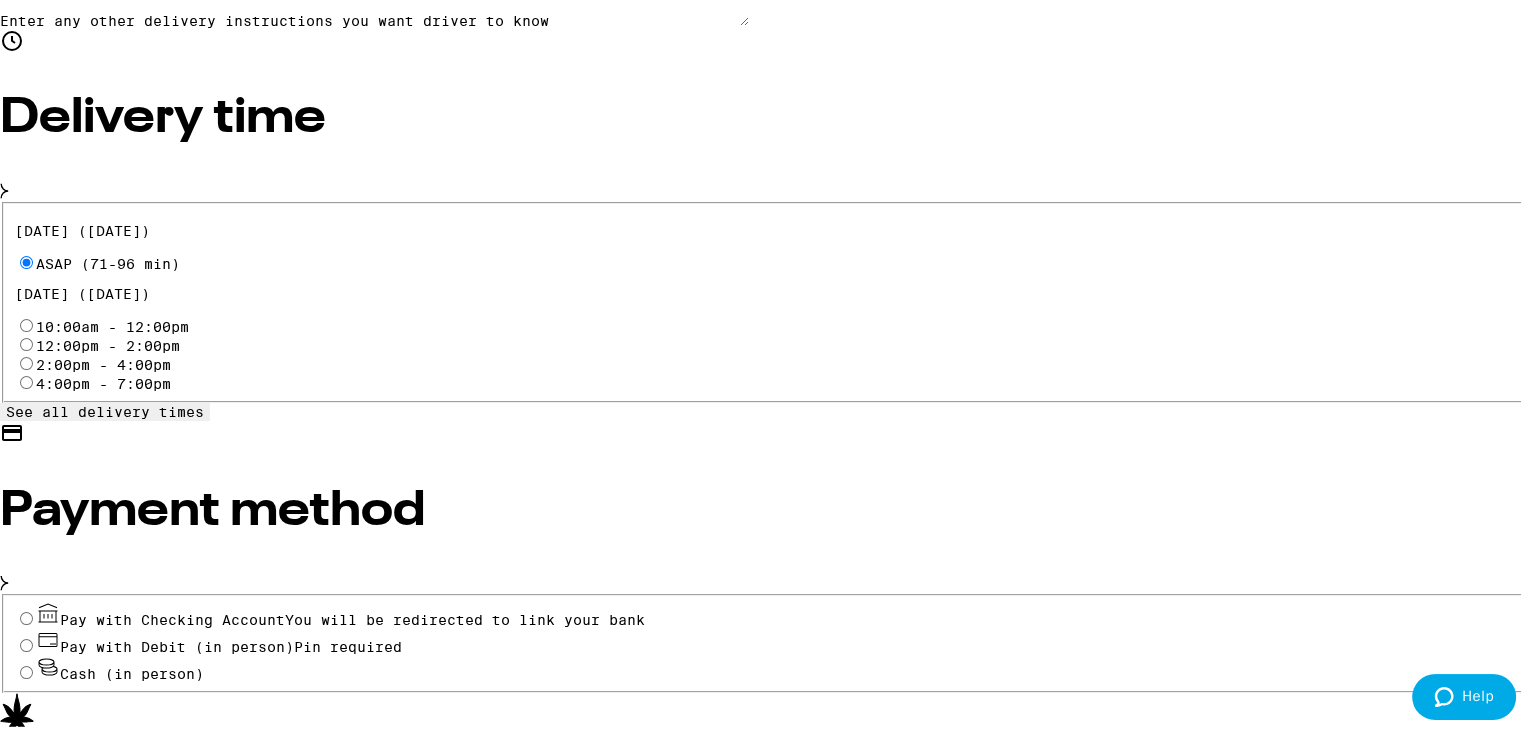click on "Pay with Checking Account You will be redirected to link your bank" at bounding box center [26, 614] 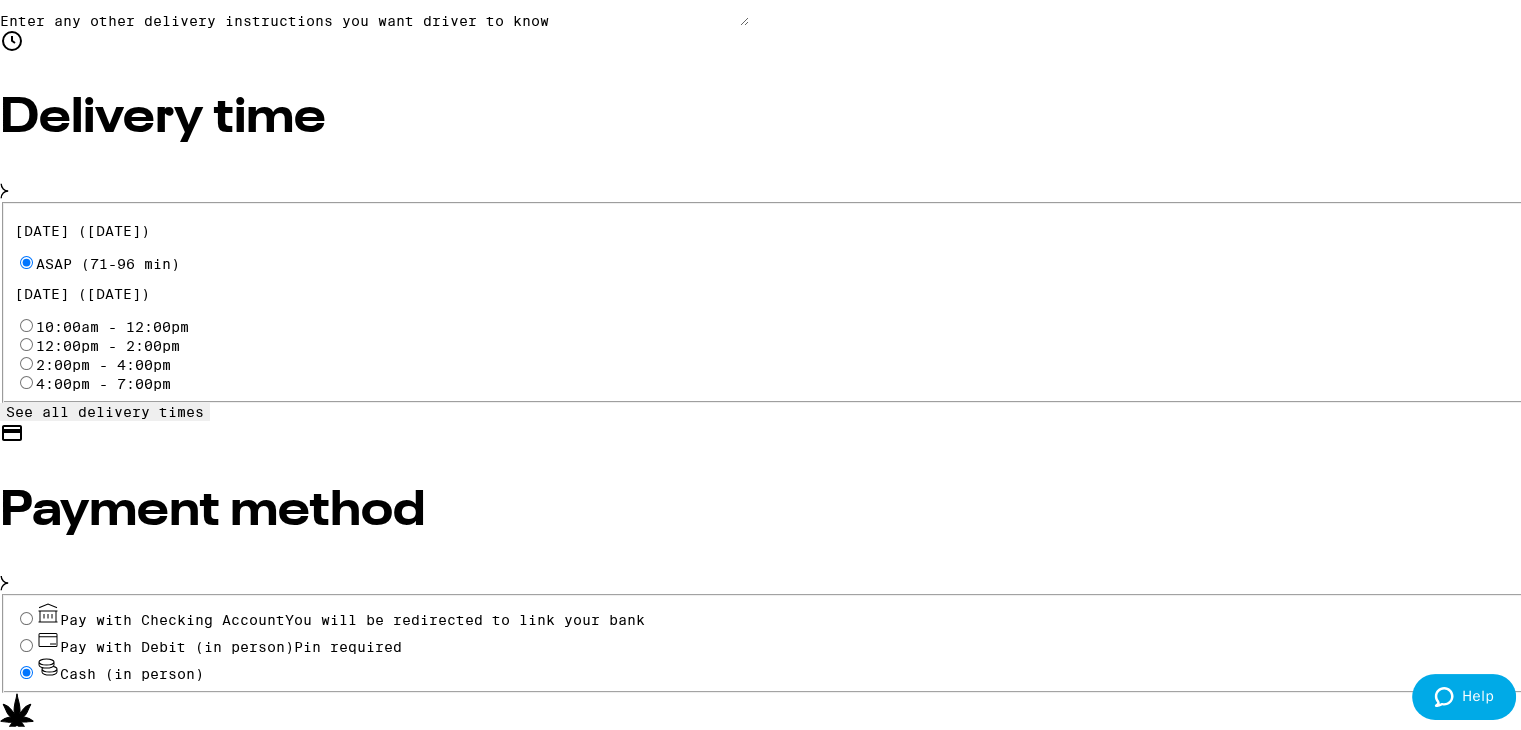 radio on "true" 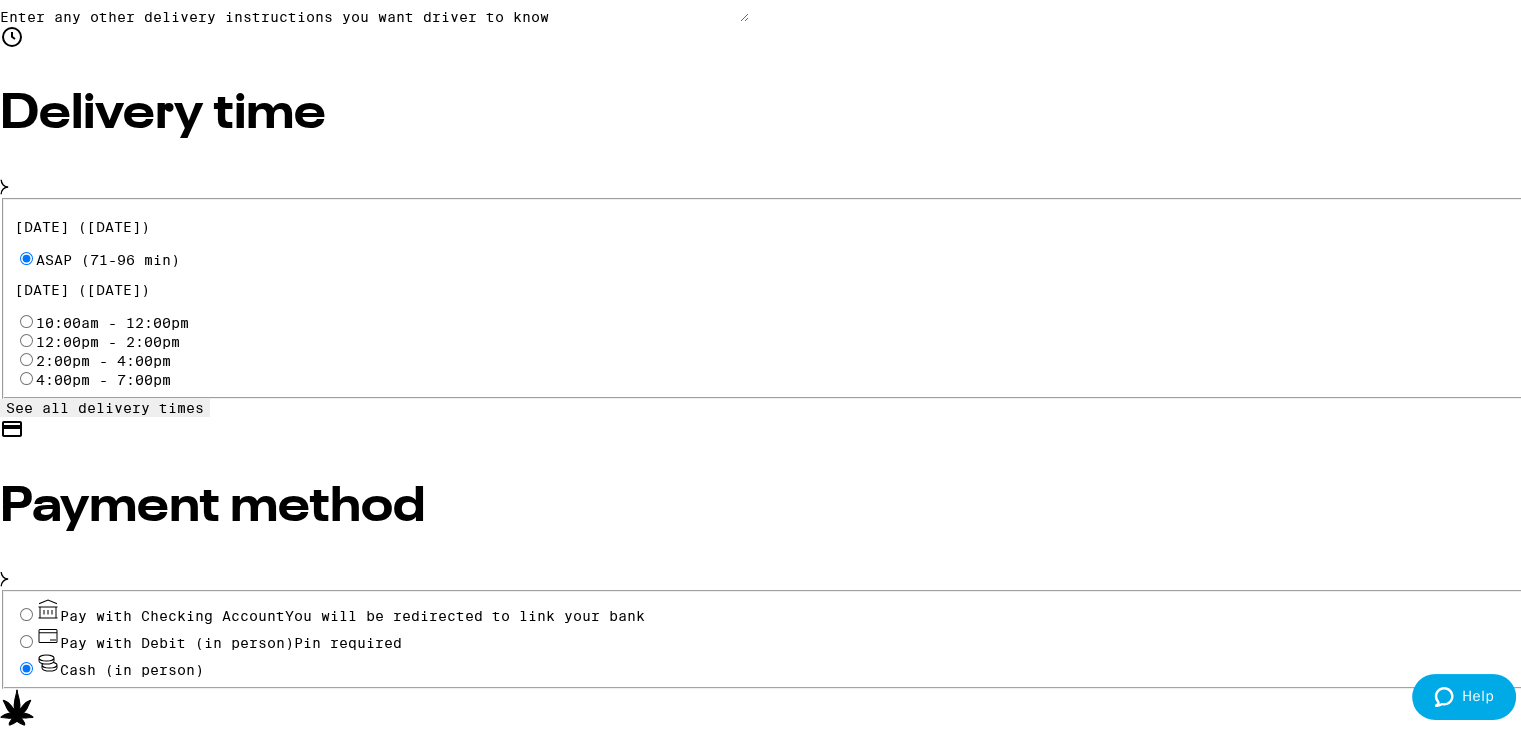 scroll, scrollTop: 760, scrollLeft: 0, axis: vertical 